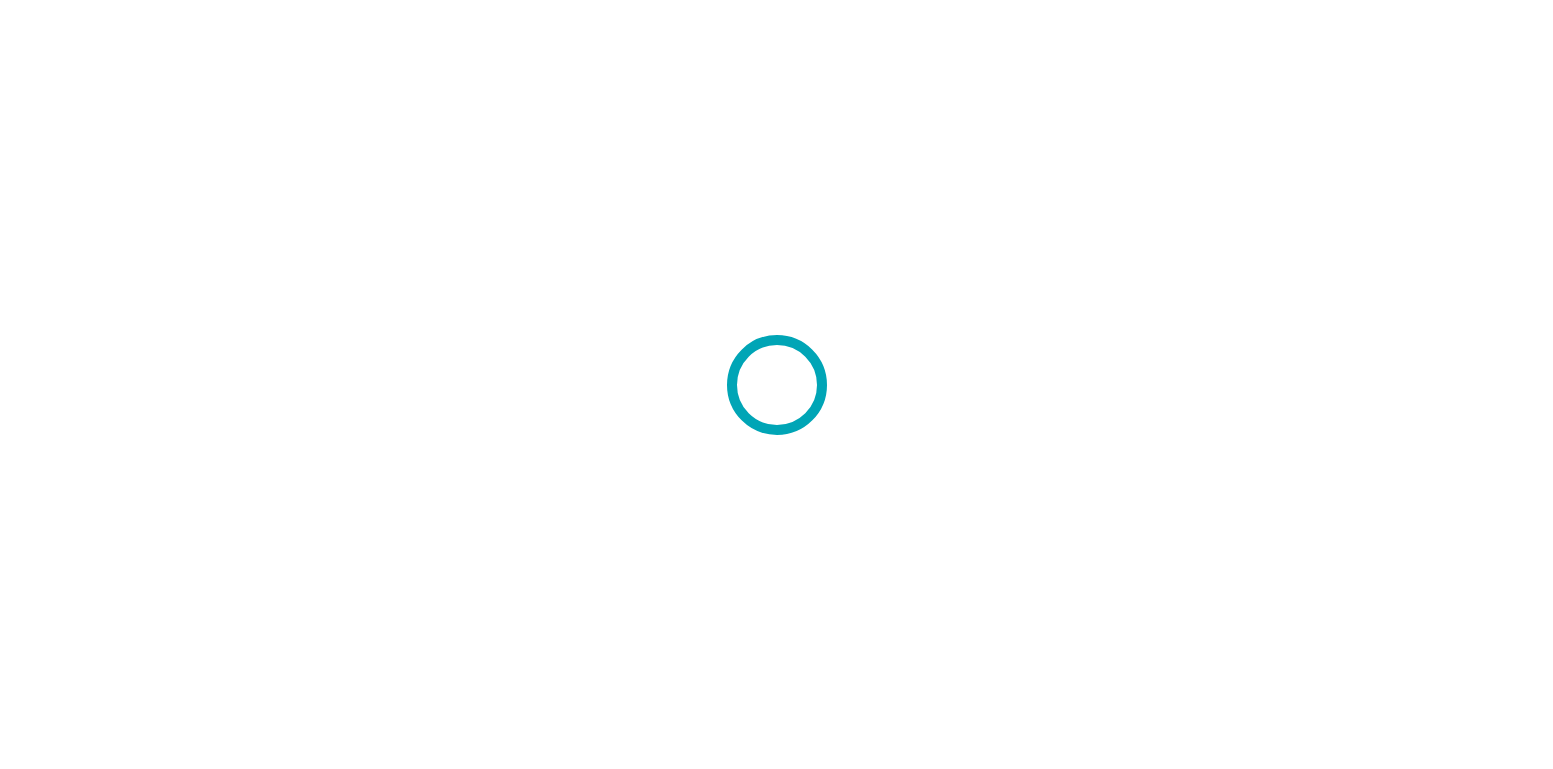scroll, scrollTop: 0, scrollLeft: 0, axis: both 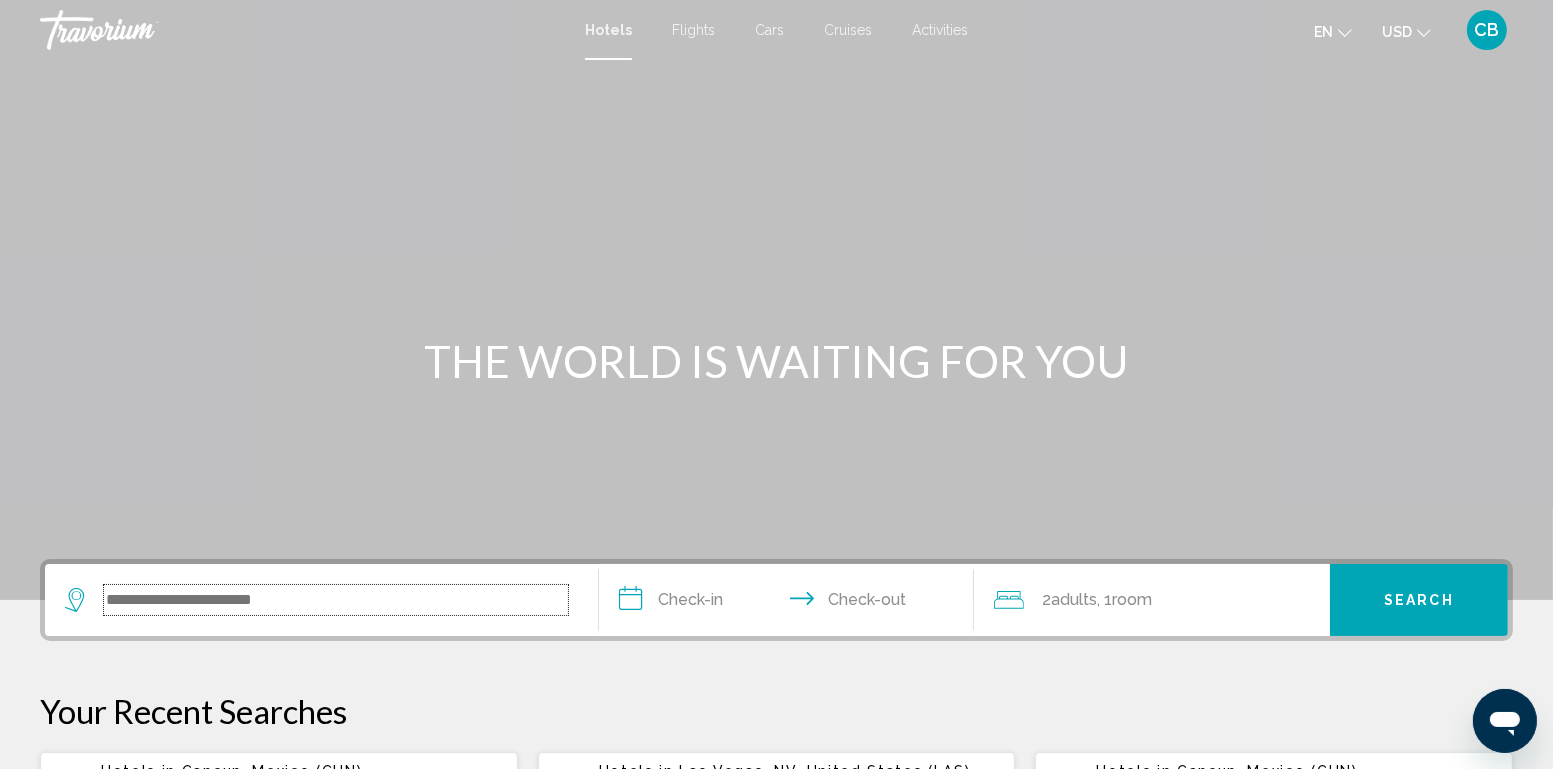click at bounding box center (336, 600) 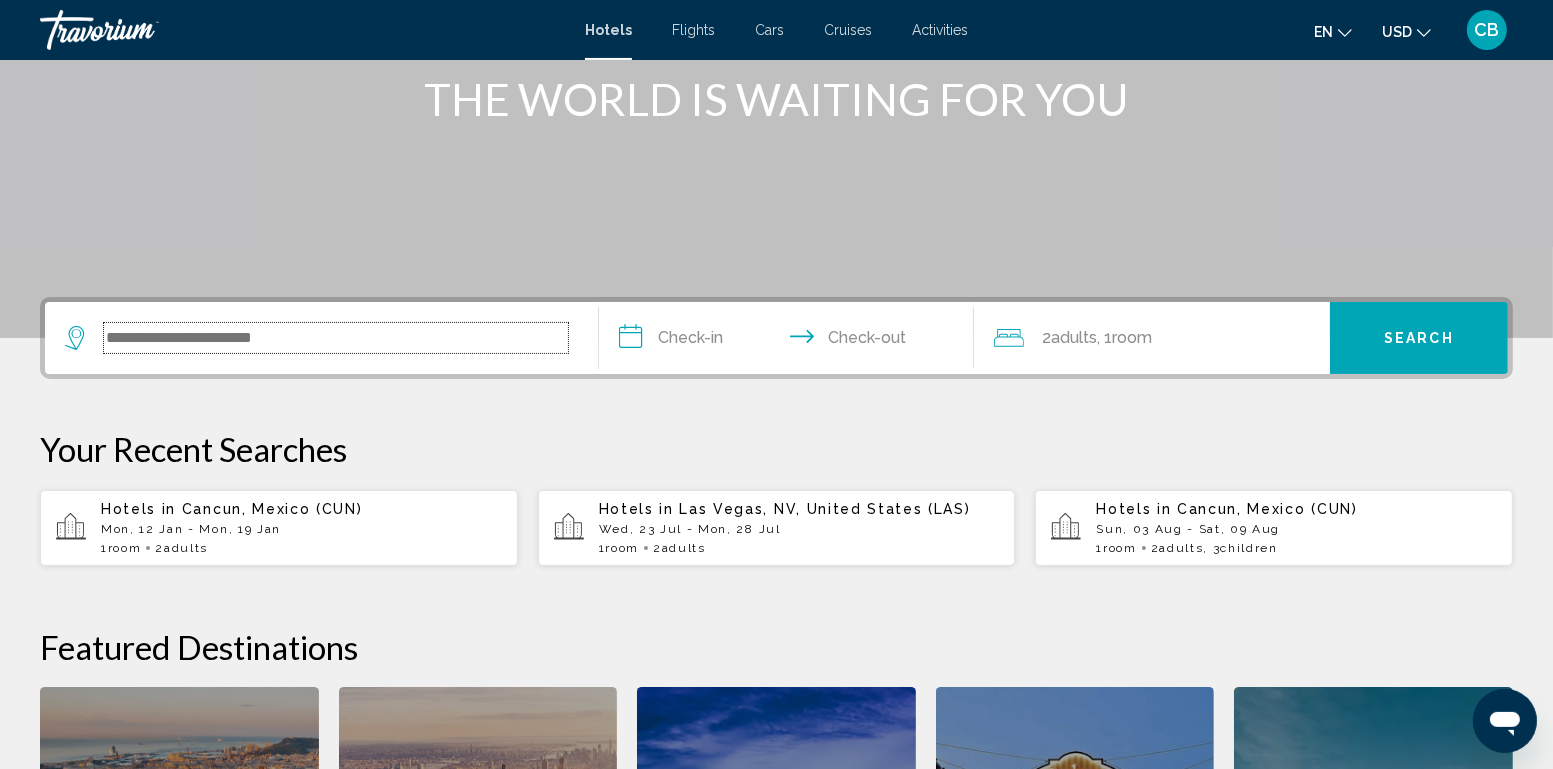 scroll, scrollTop: 261, scrollLeft: 0, axis: vertical 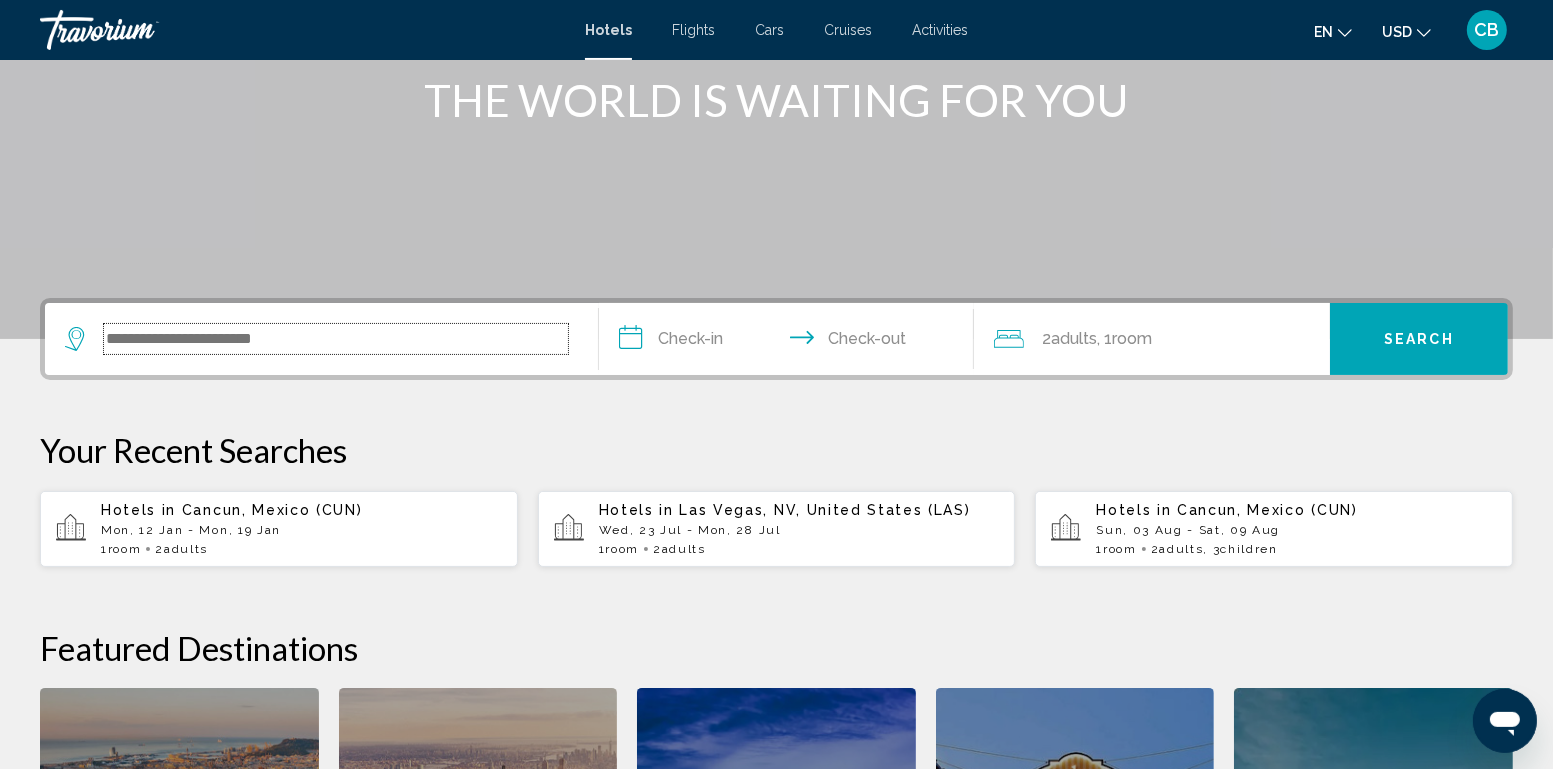click at bounding box center [336, 339] 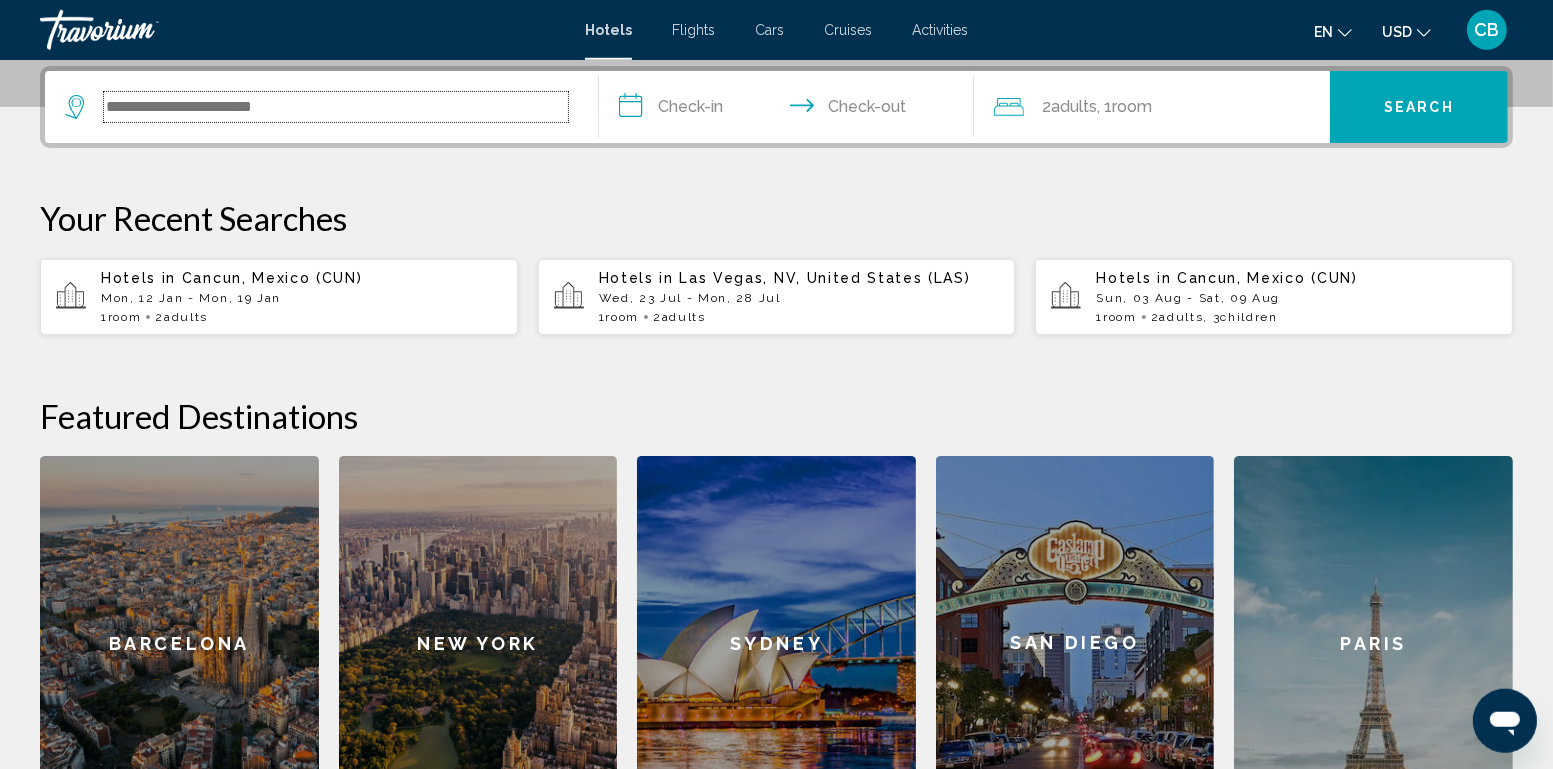 scroll, scrollTop: 493, scrollLeft: 0, axis: vertical 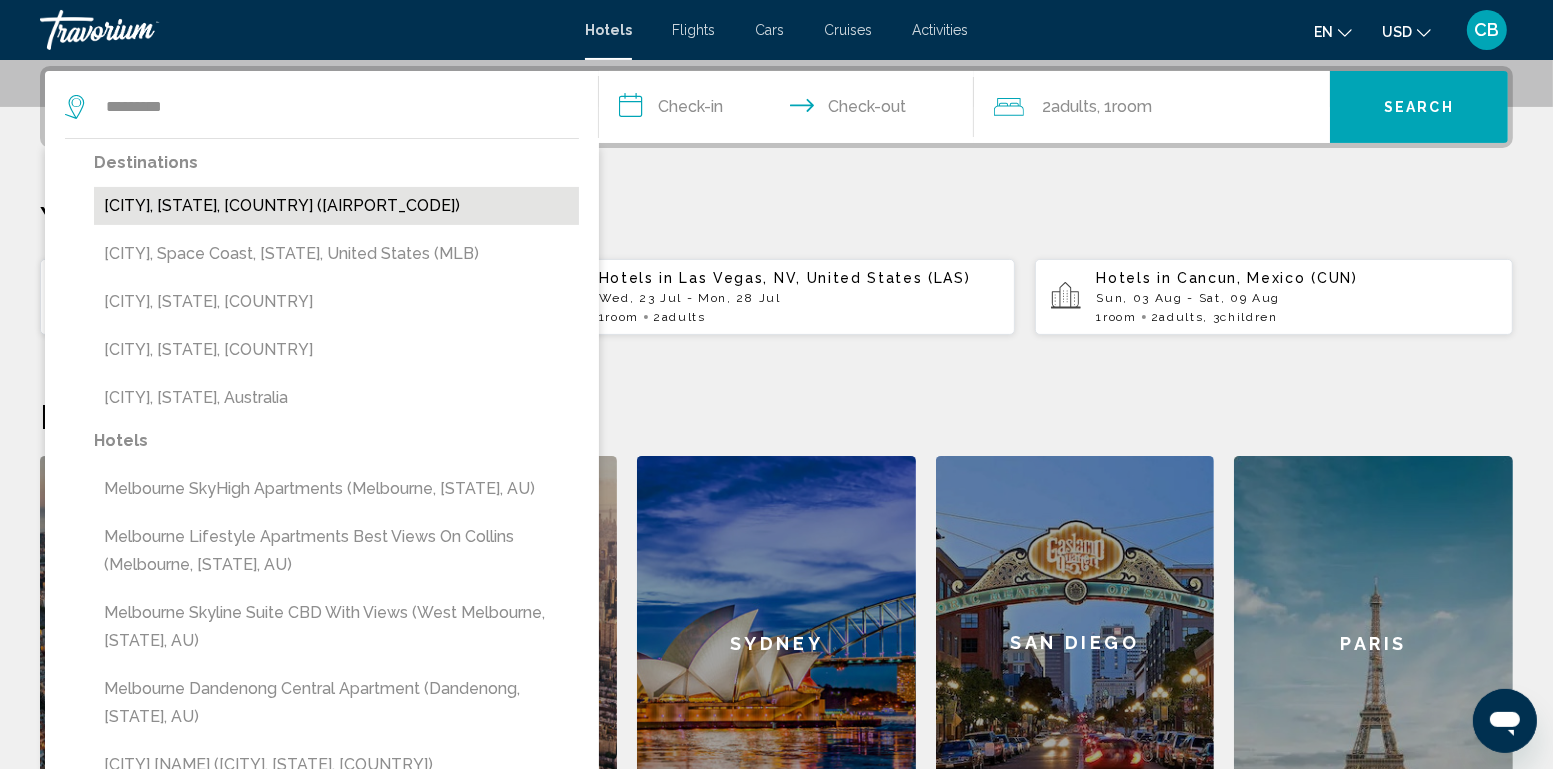click on "[CITY], [STATE], [COUNTRY] ([AIRPORT_CODE])" at bounding box center [336, 206] 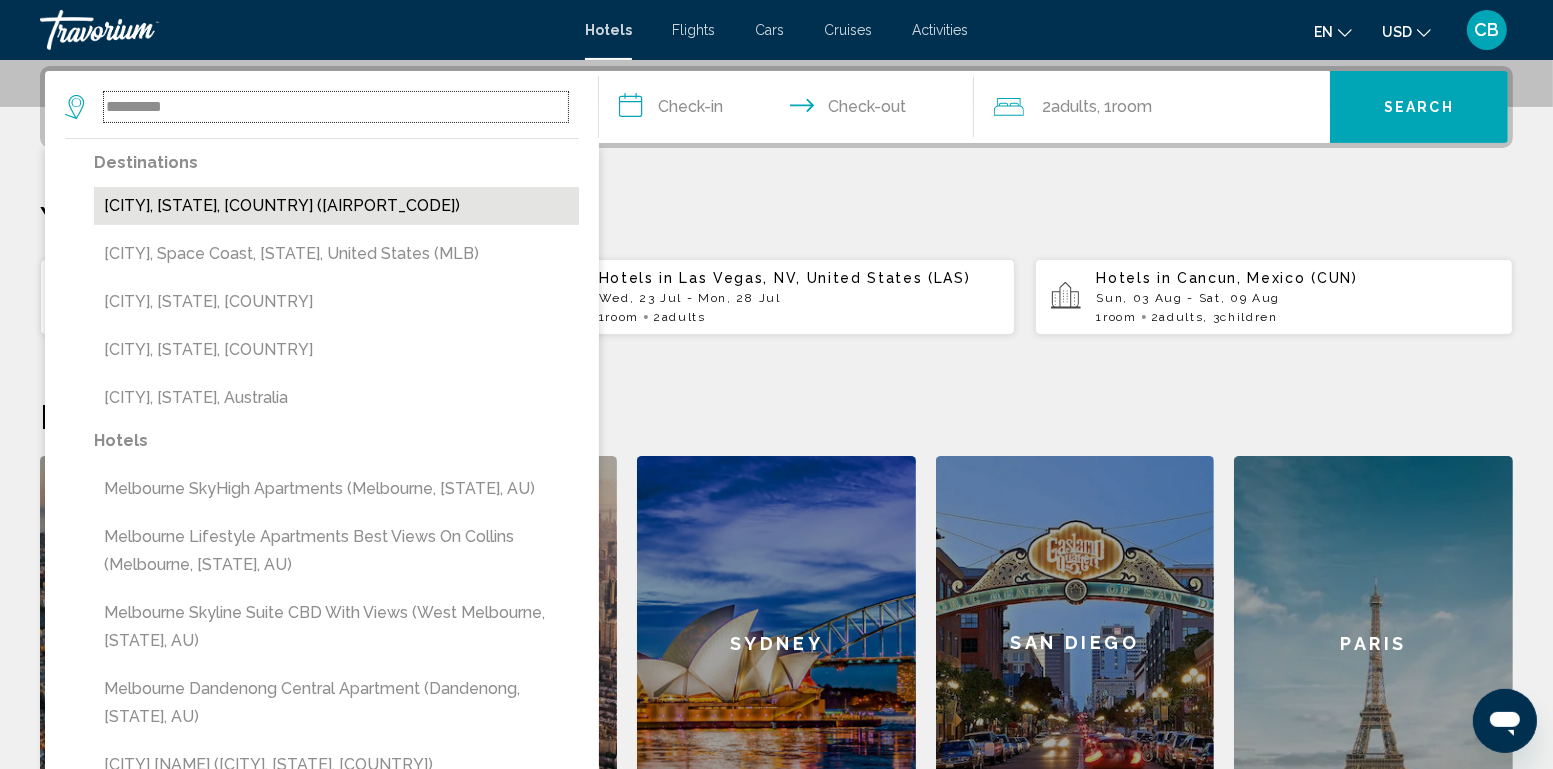type on "**********" 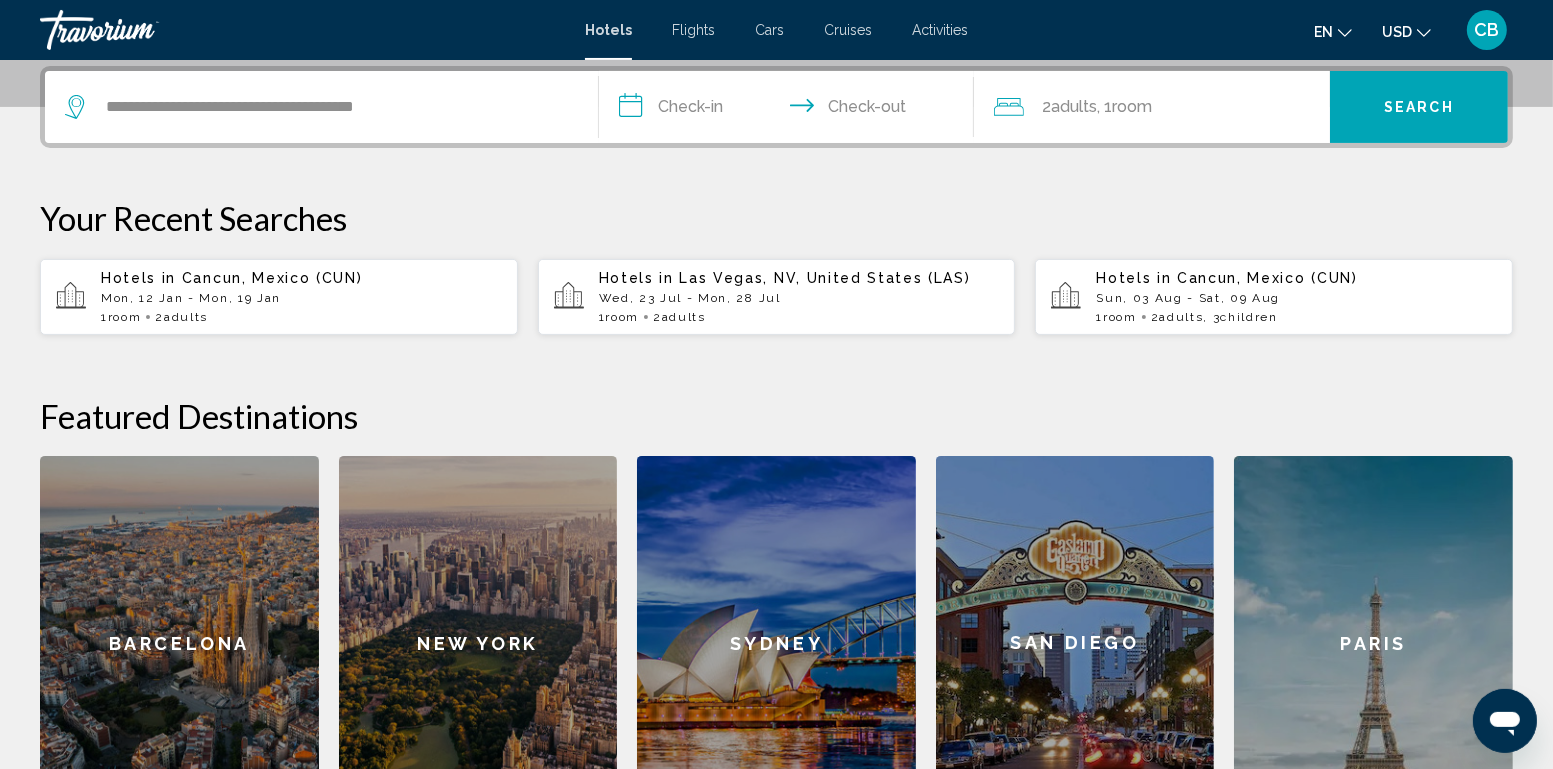 click on "**********" at bounding box center [791, 110] 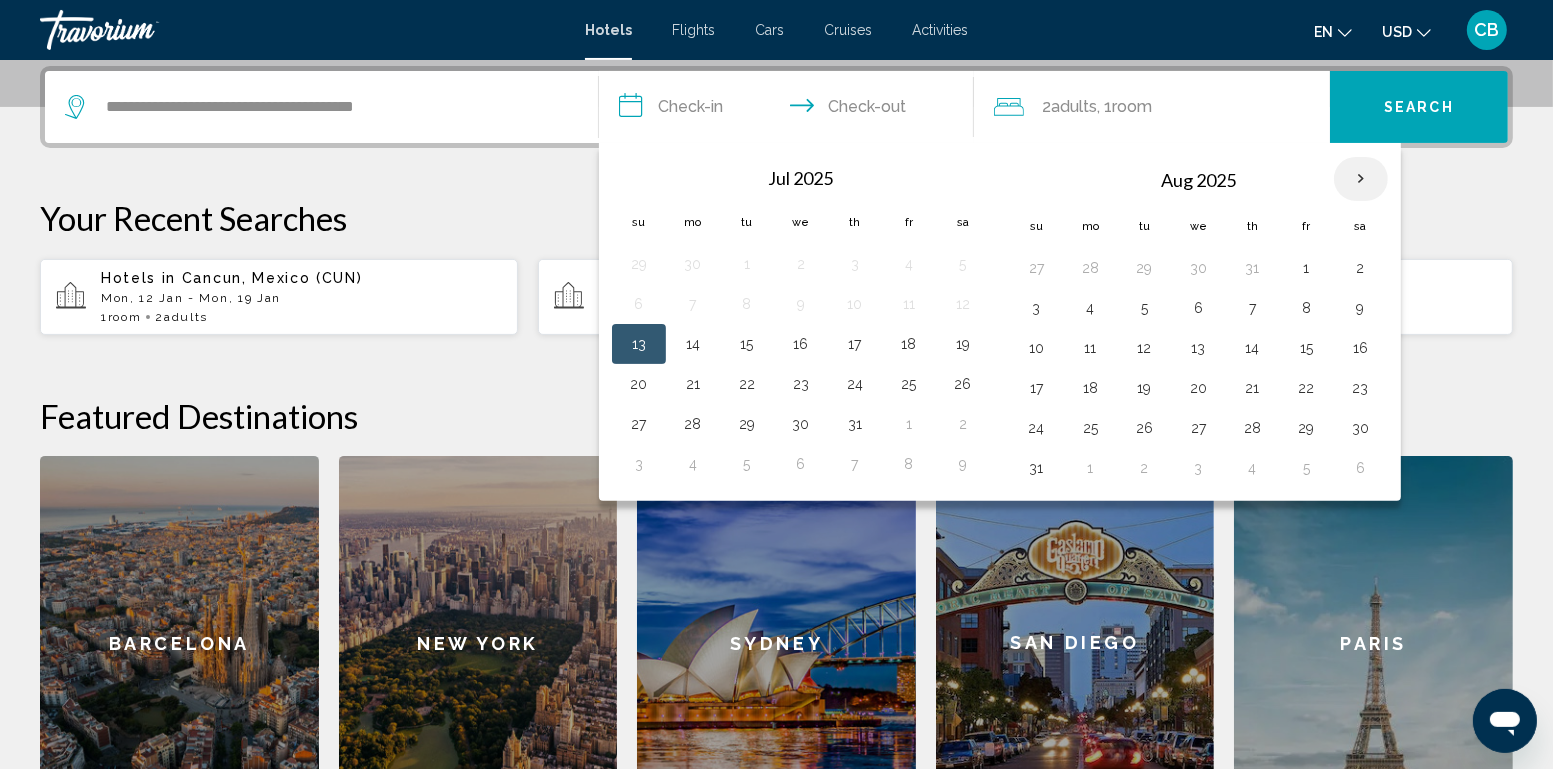 click at bounding box center [1361, 179] 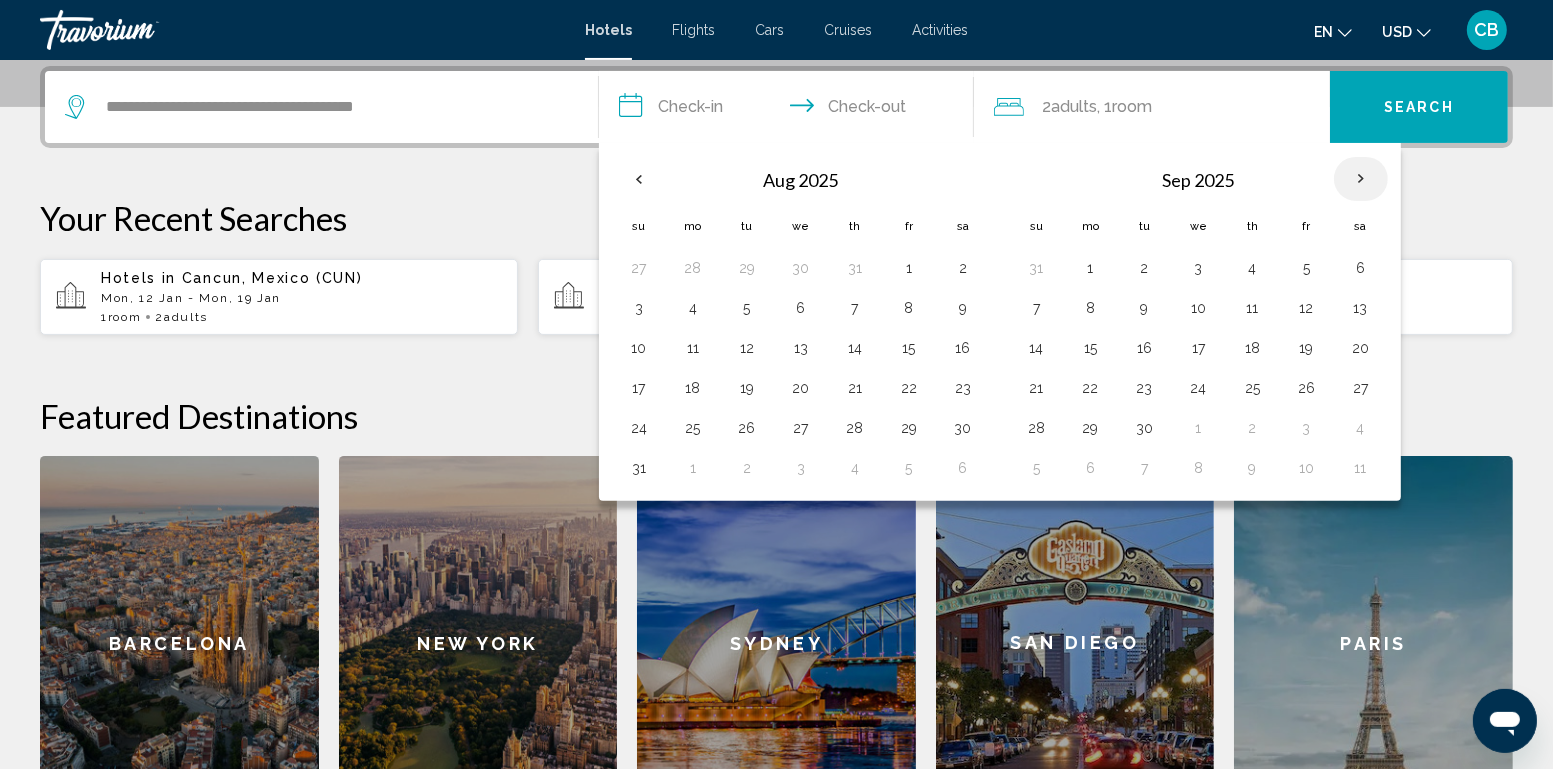 click at bounding box center (1361, 179) 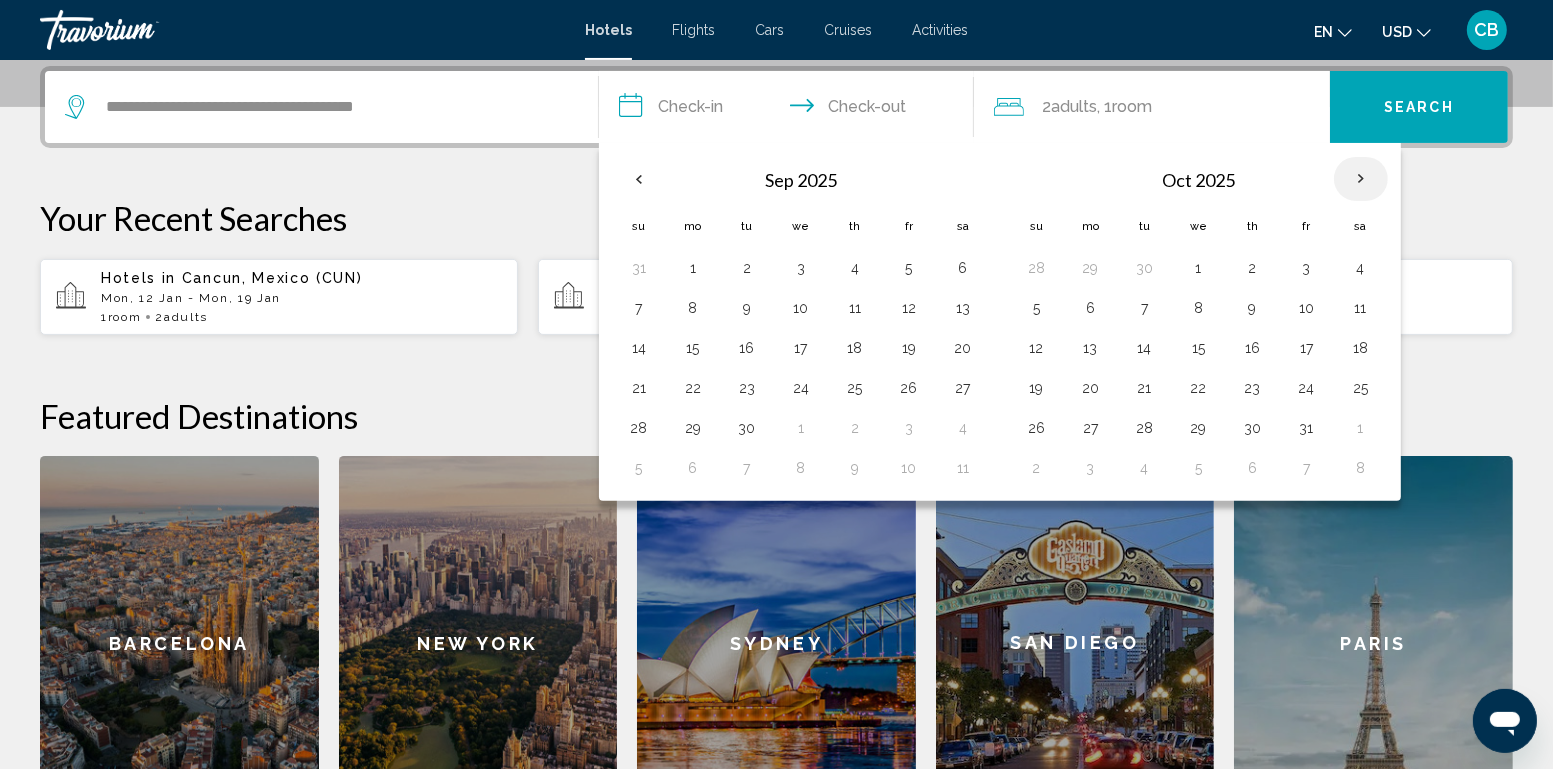 click at bounding box center [1361, 179] 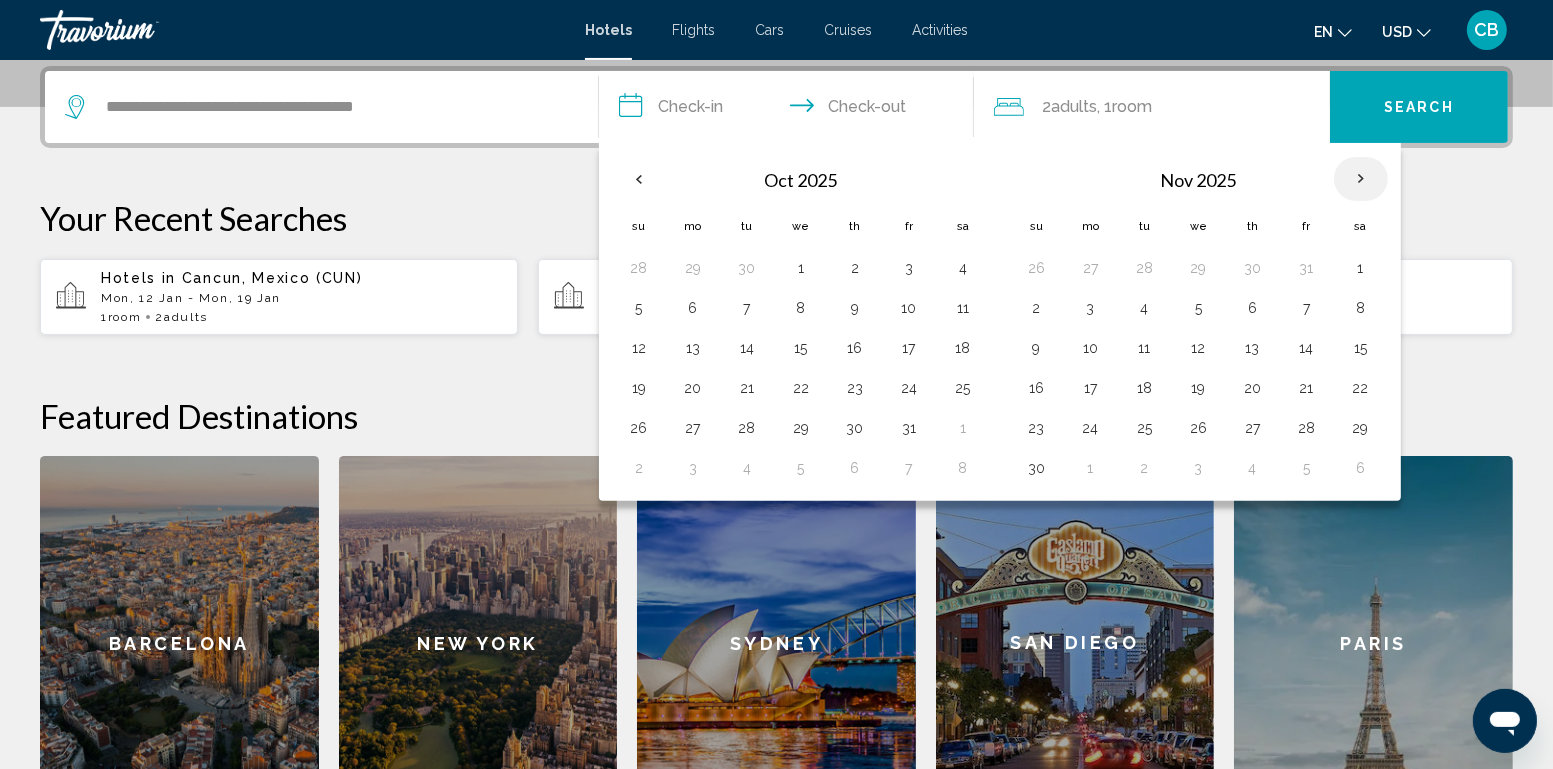 click at bounding box center [1361, 179] 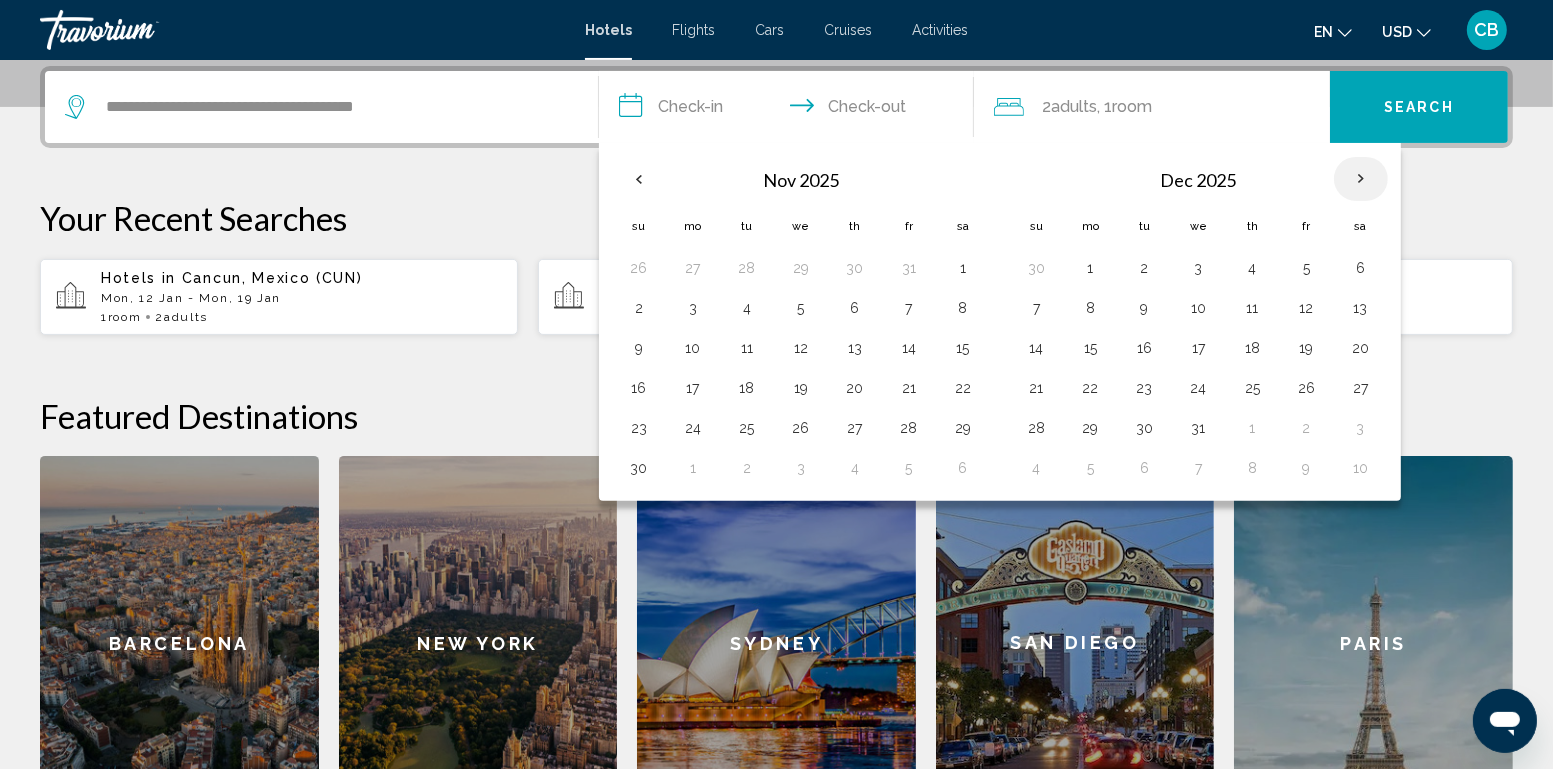 click at bounding box center (1361, 179) 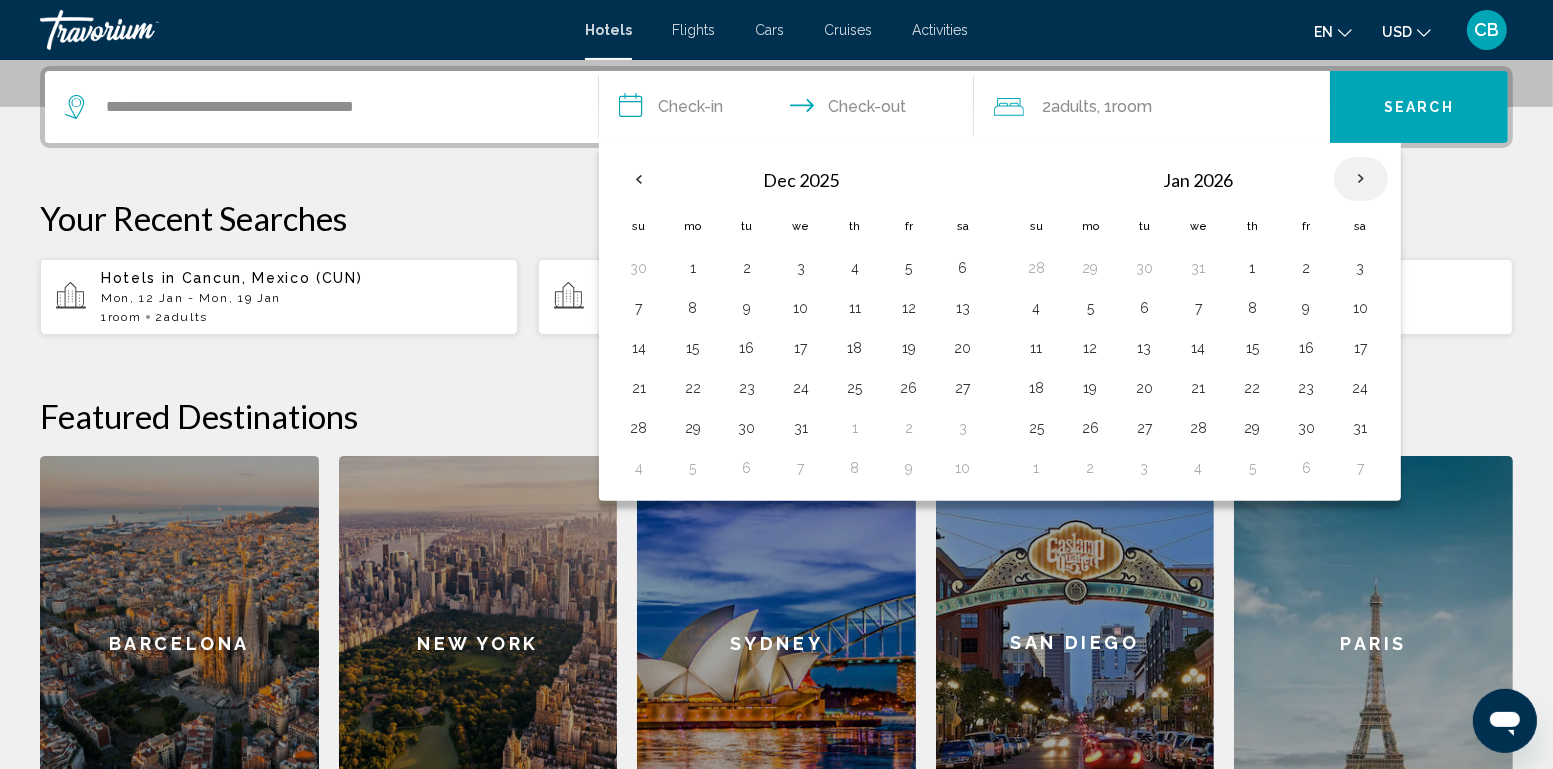 click at bounding box center (1361, 179) 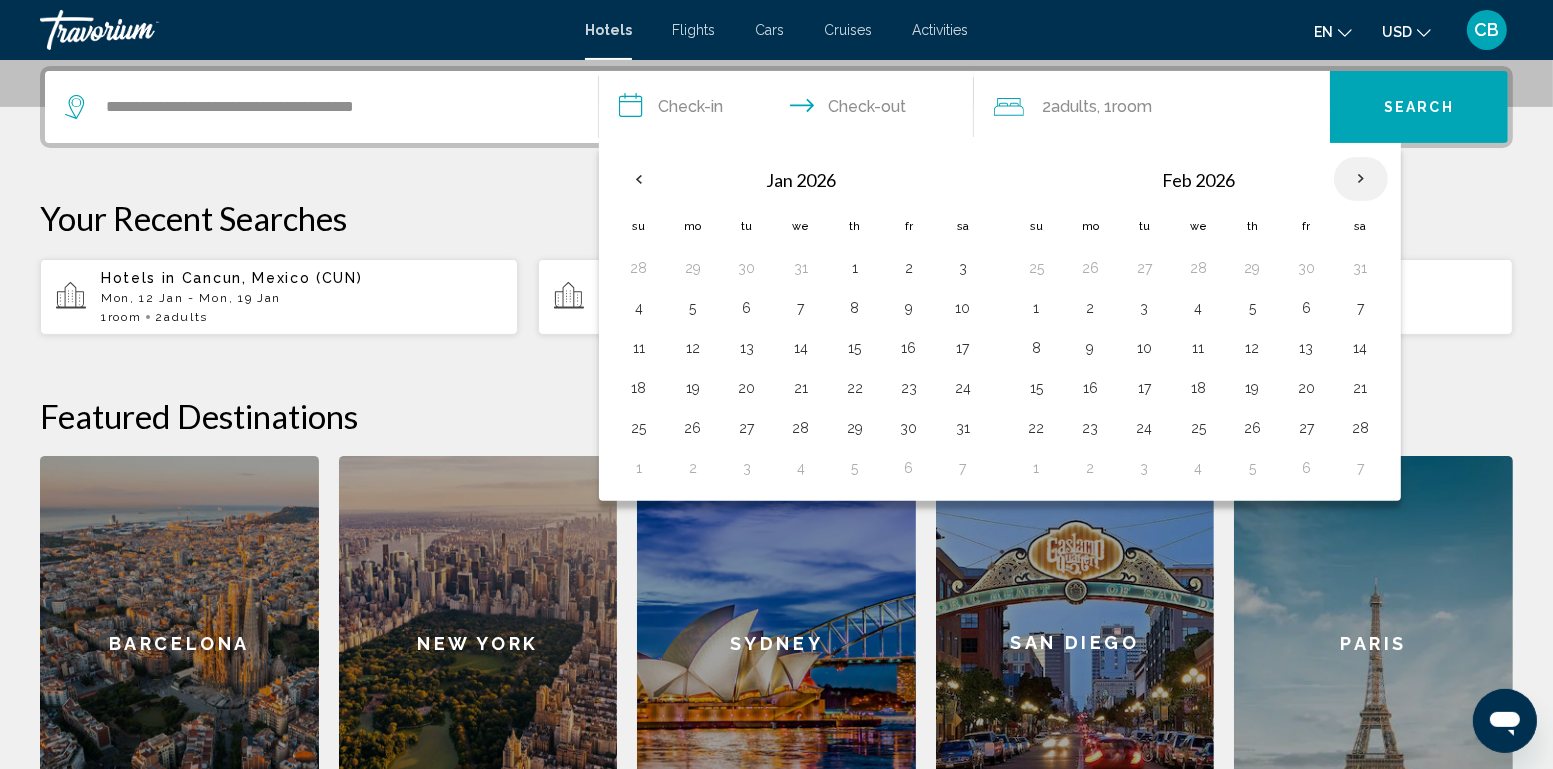 click at bounding box center [1361, 179] 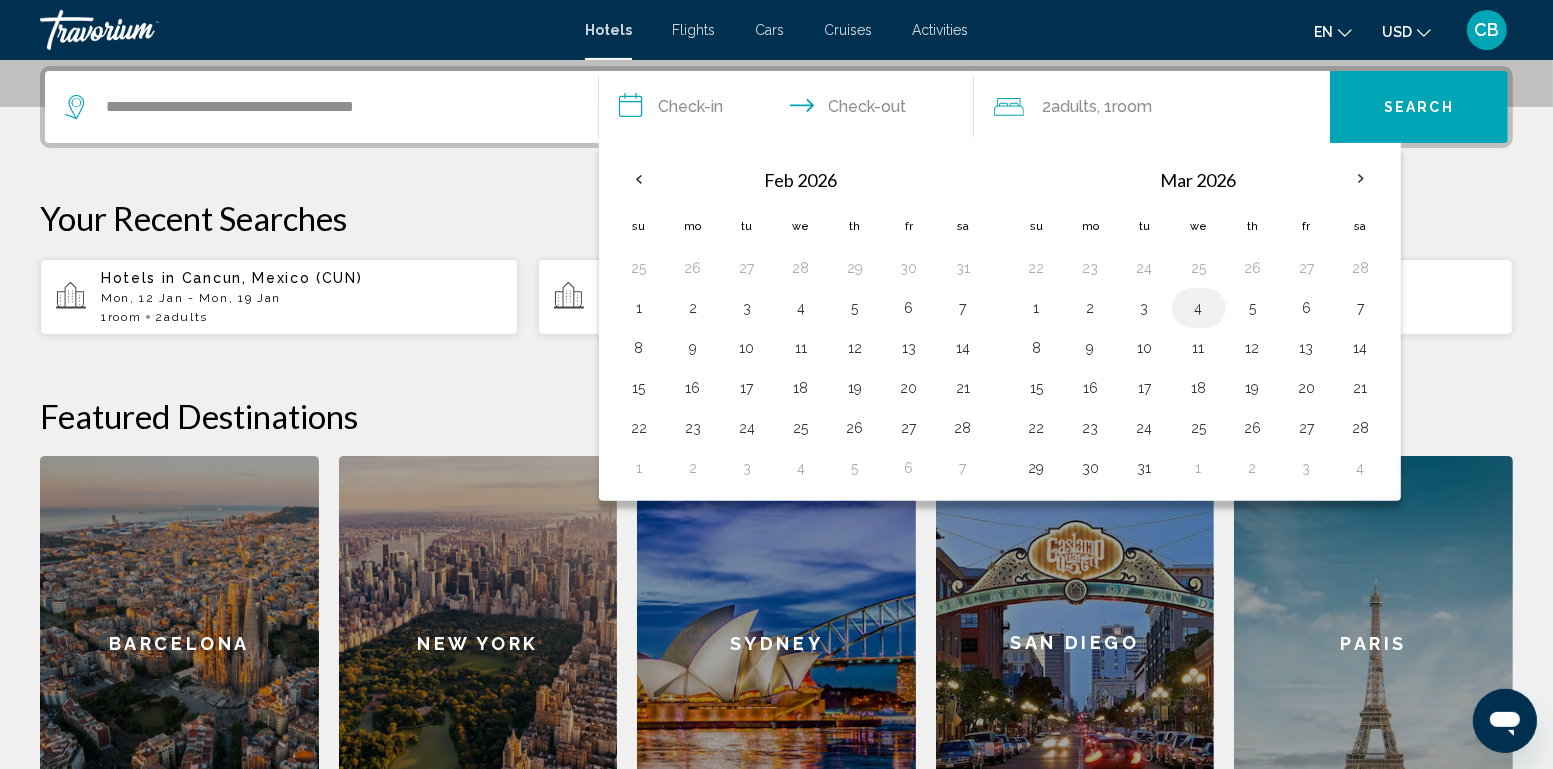 click on "4" at bounding box center [1199, 308] 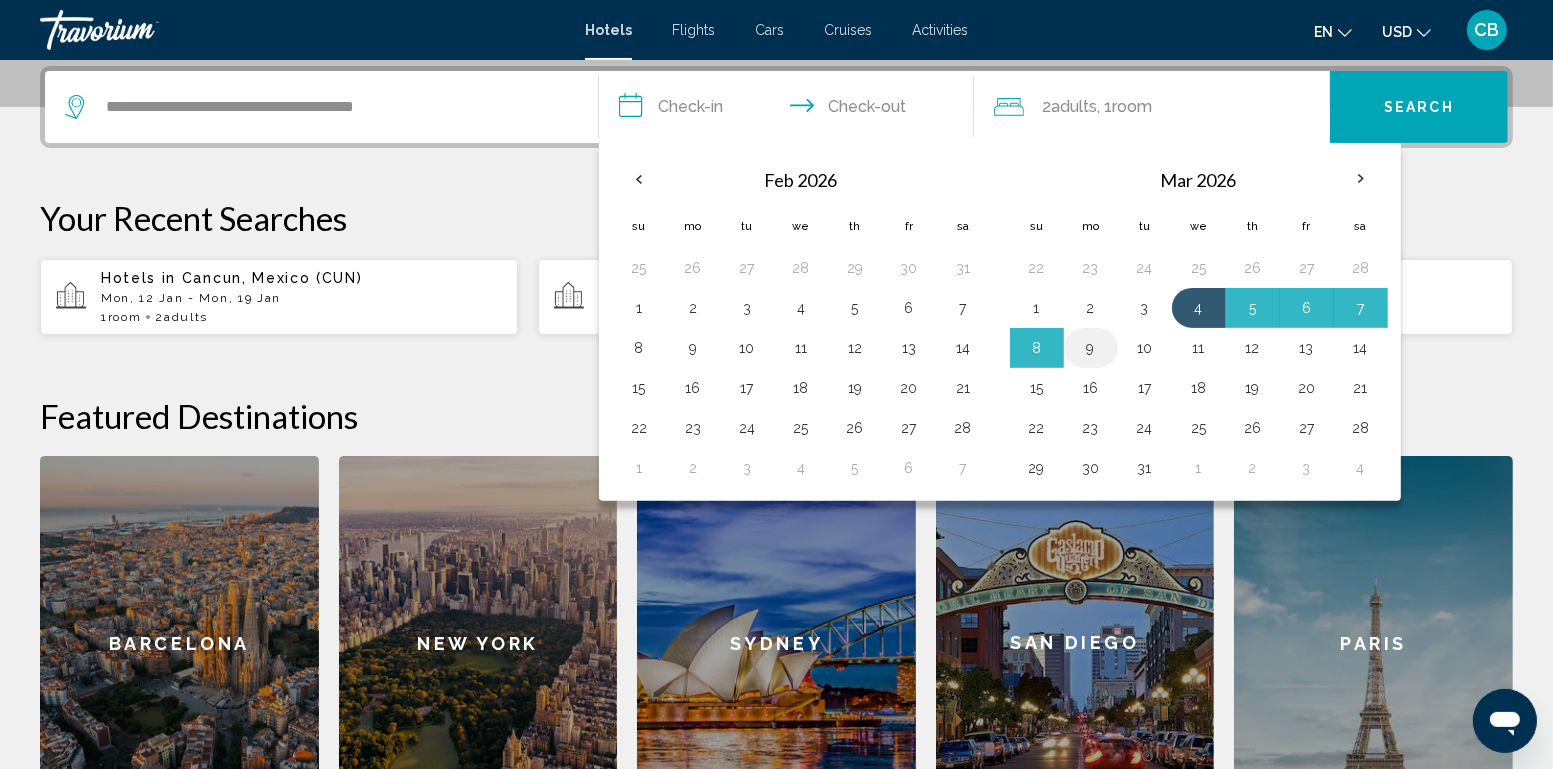 click on "9" at bounding box center [1091, 348] 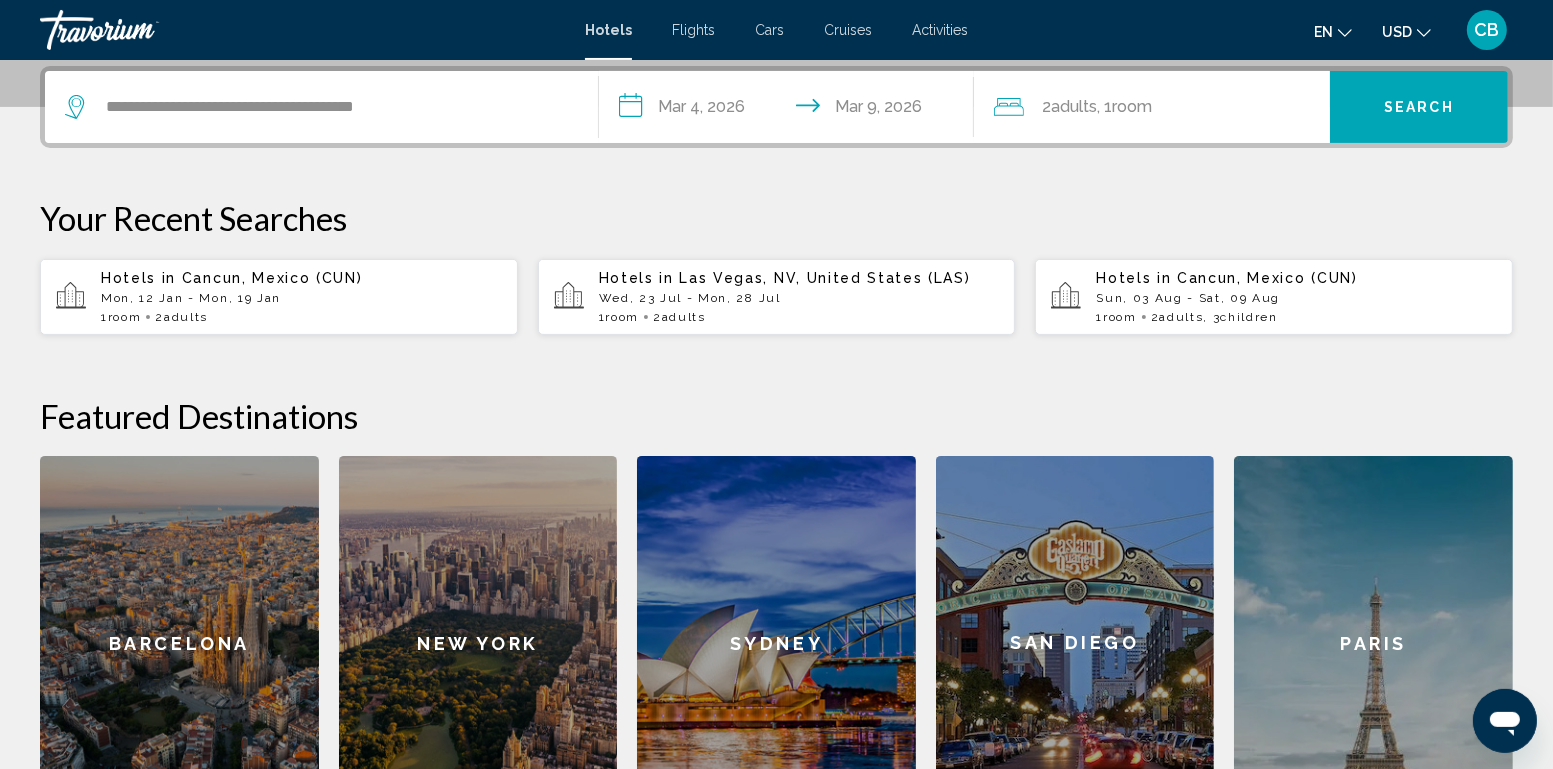 click on "USD" 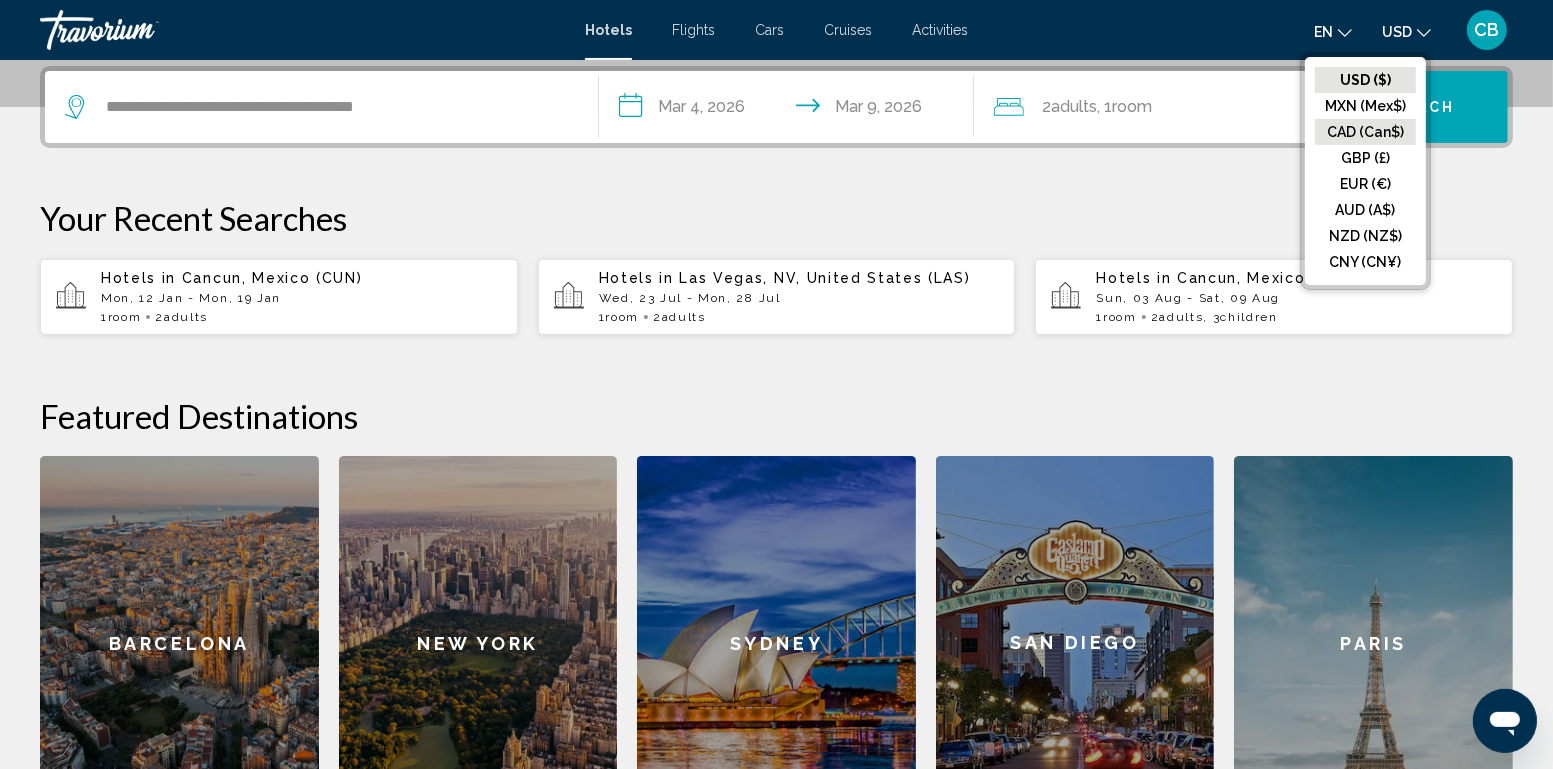 click on "CAD (Can$)" 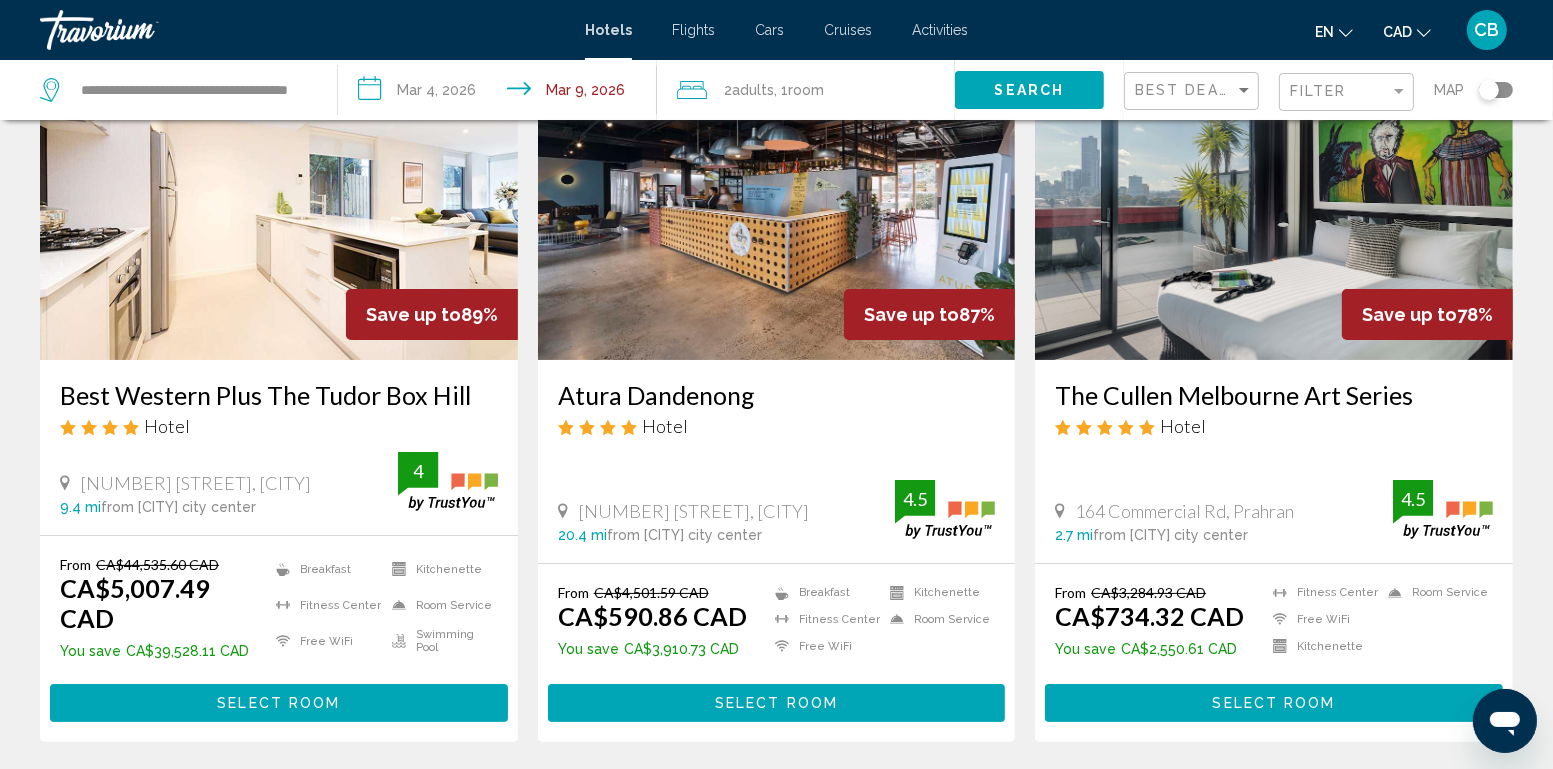 scroll, scrollTop: 115, scrollLeft: 0, axis: vertical 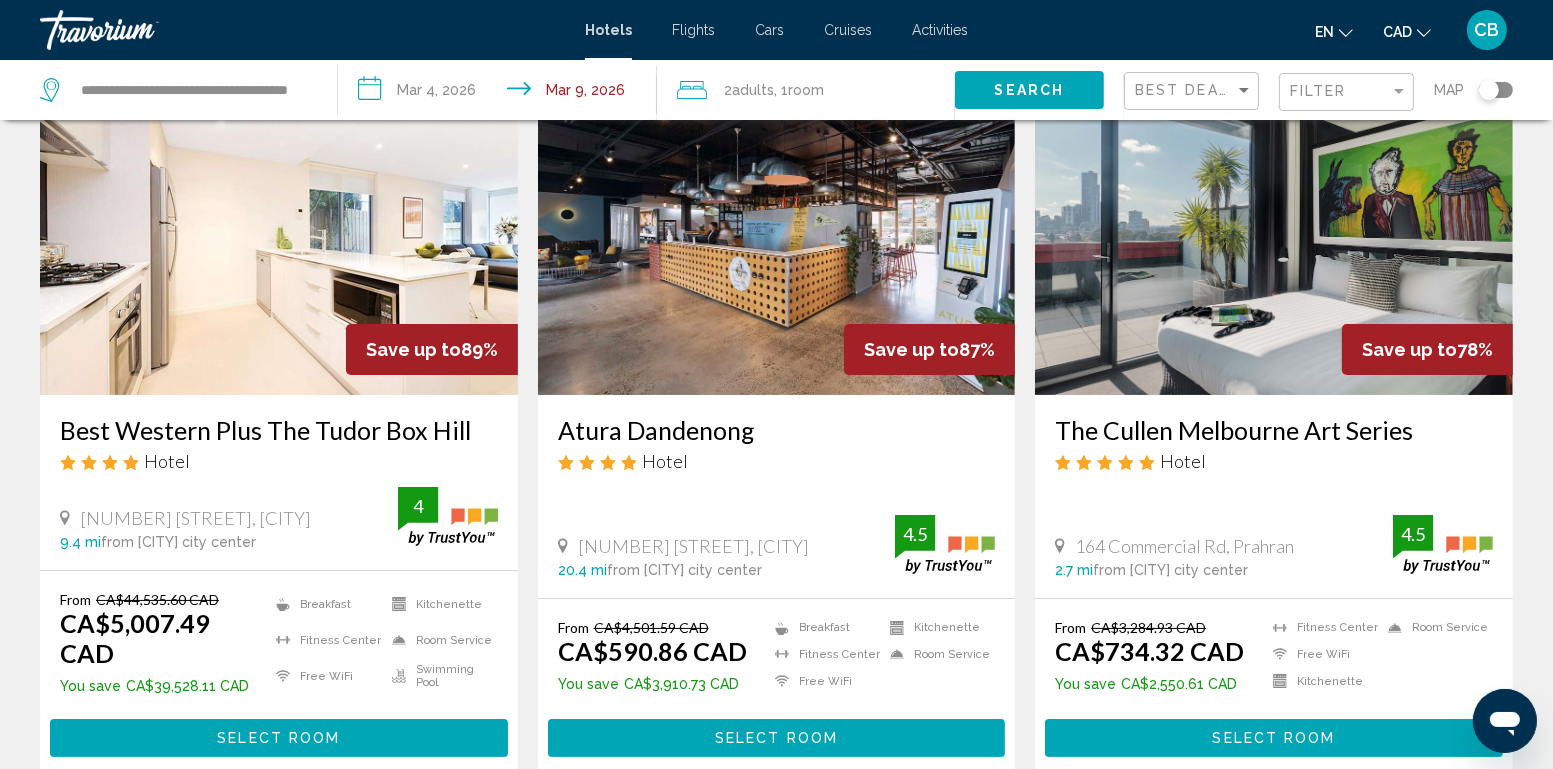 click on "Select Room" at bounding box center [776, 737] 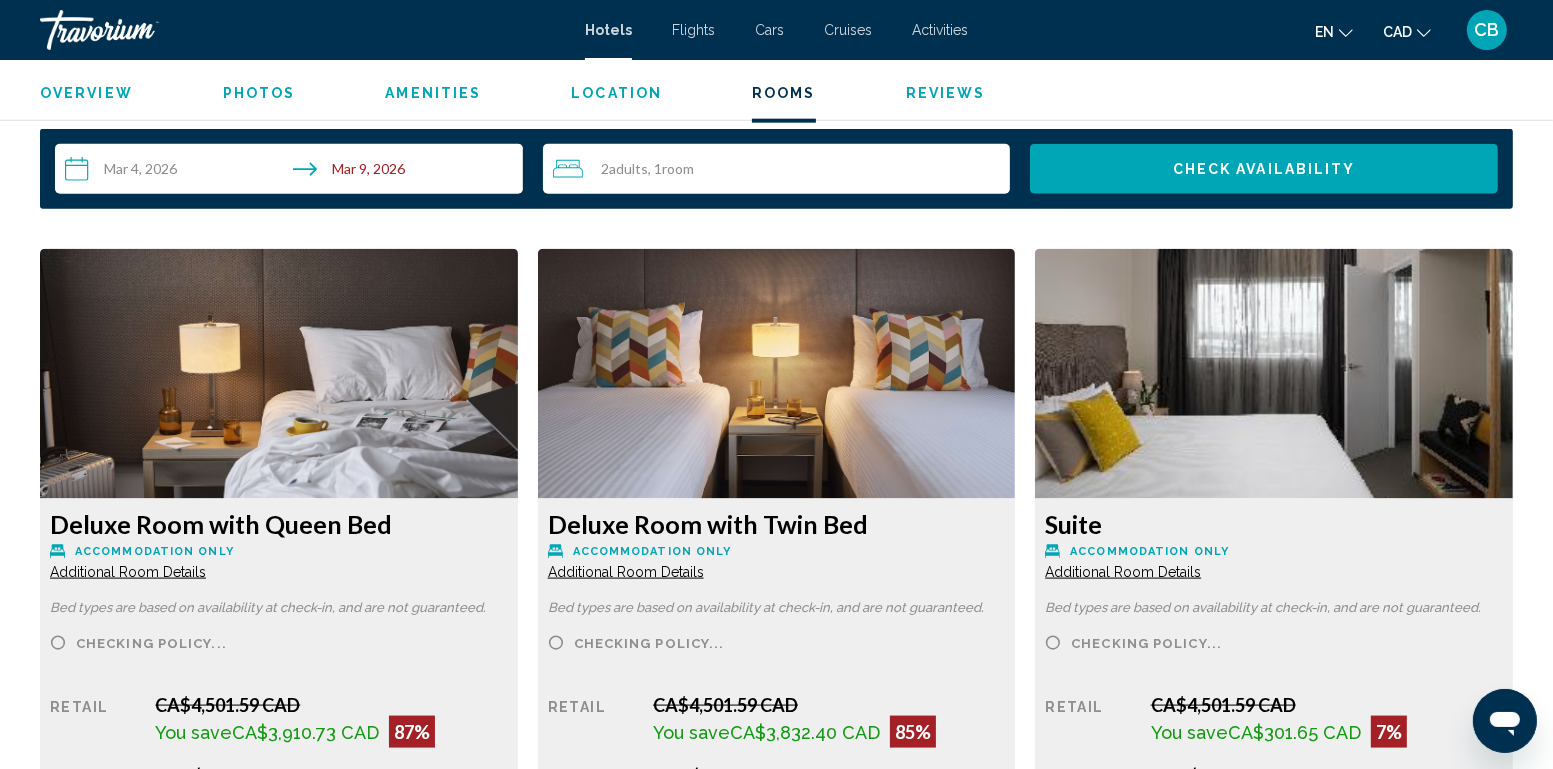 scroll, scrollTop: 2604, scrollLeft: 0, axis: vertical 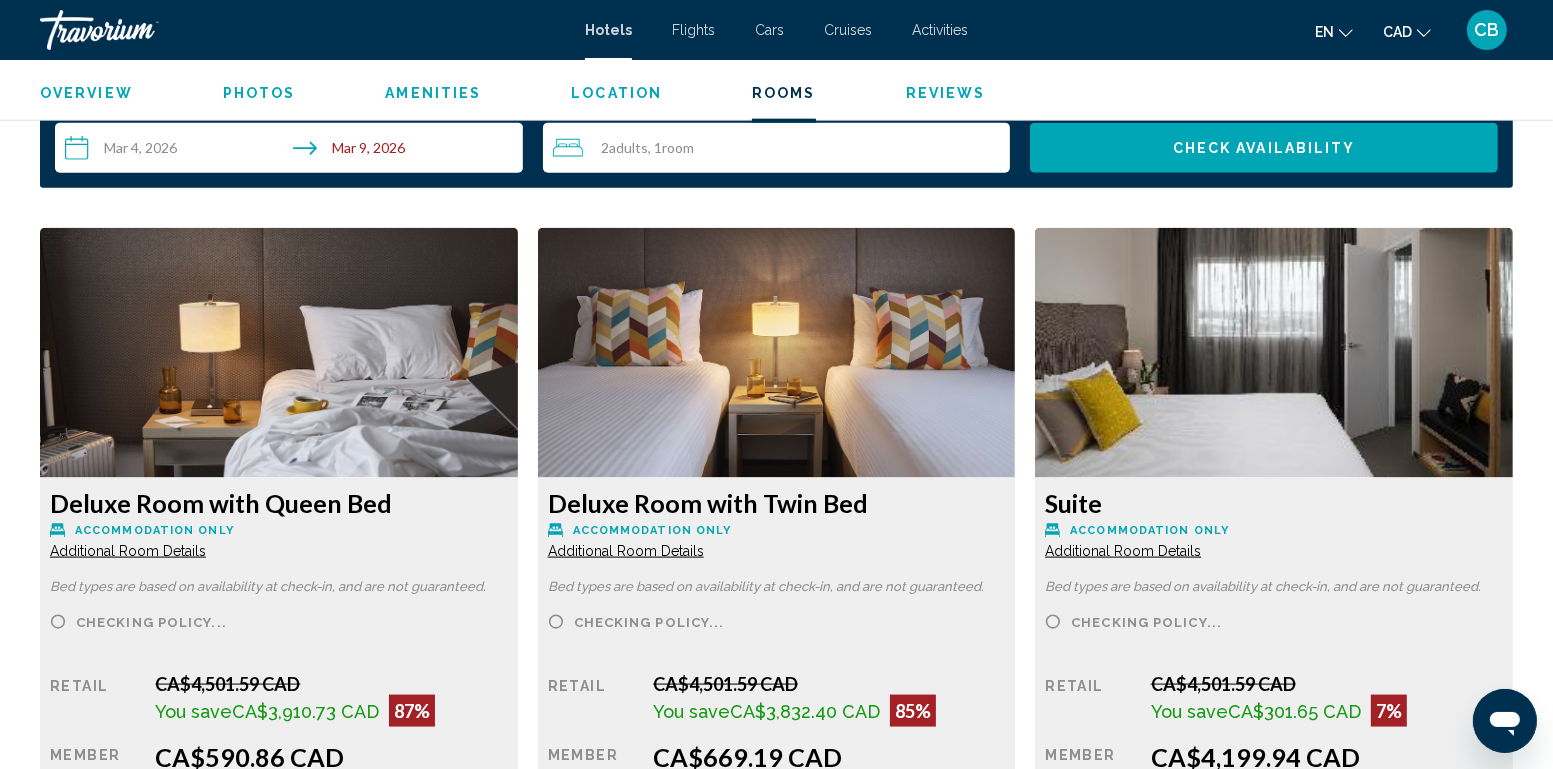 click at bounding box center (279, 353) 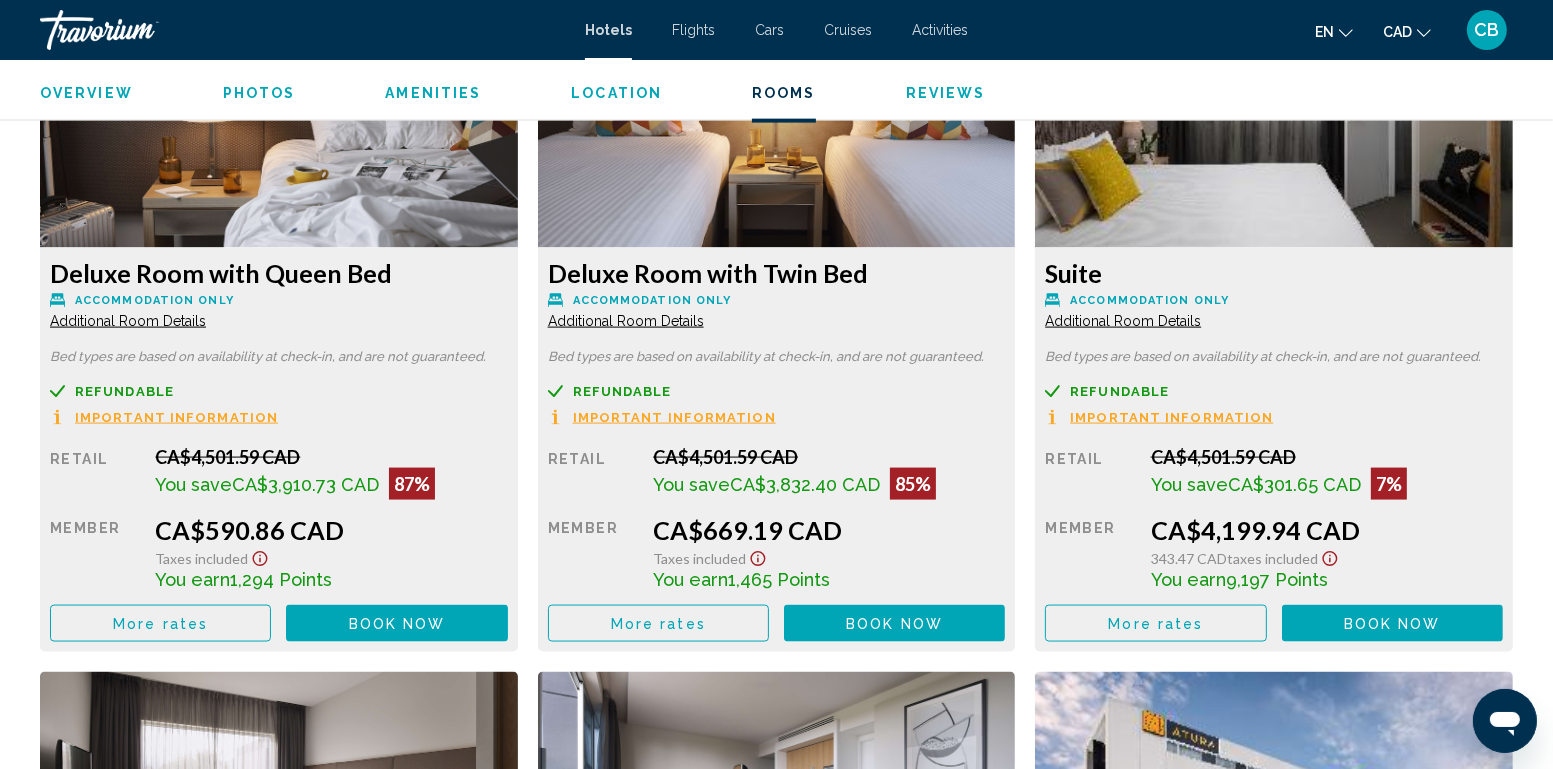 scroll, scrollTop: 2833, scrollLeft: 0, axis: vertical 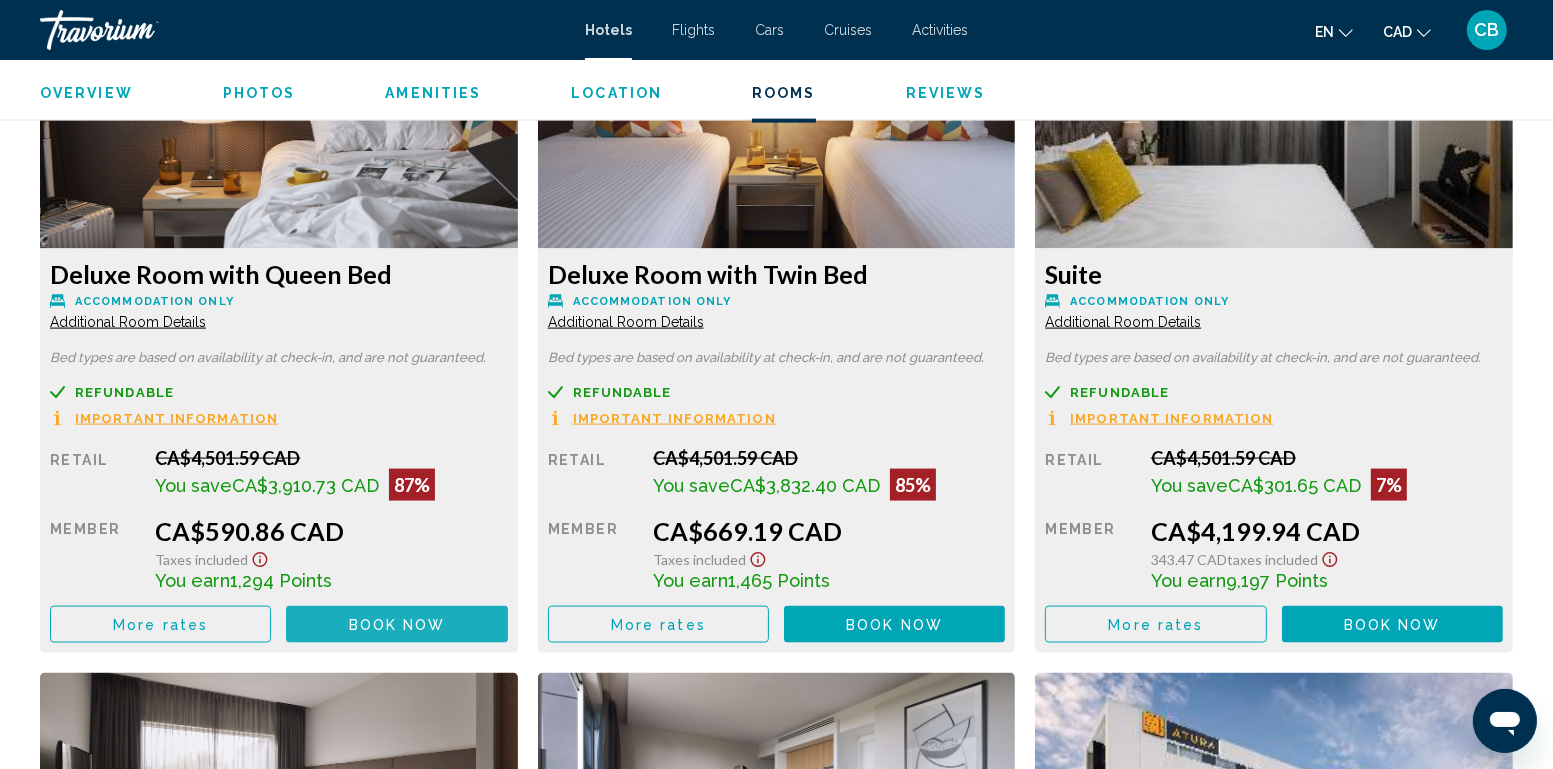click on "Book now No longer available" at bounding box center (396, 624) 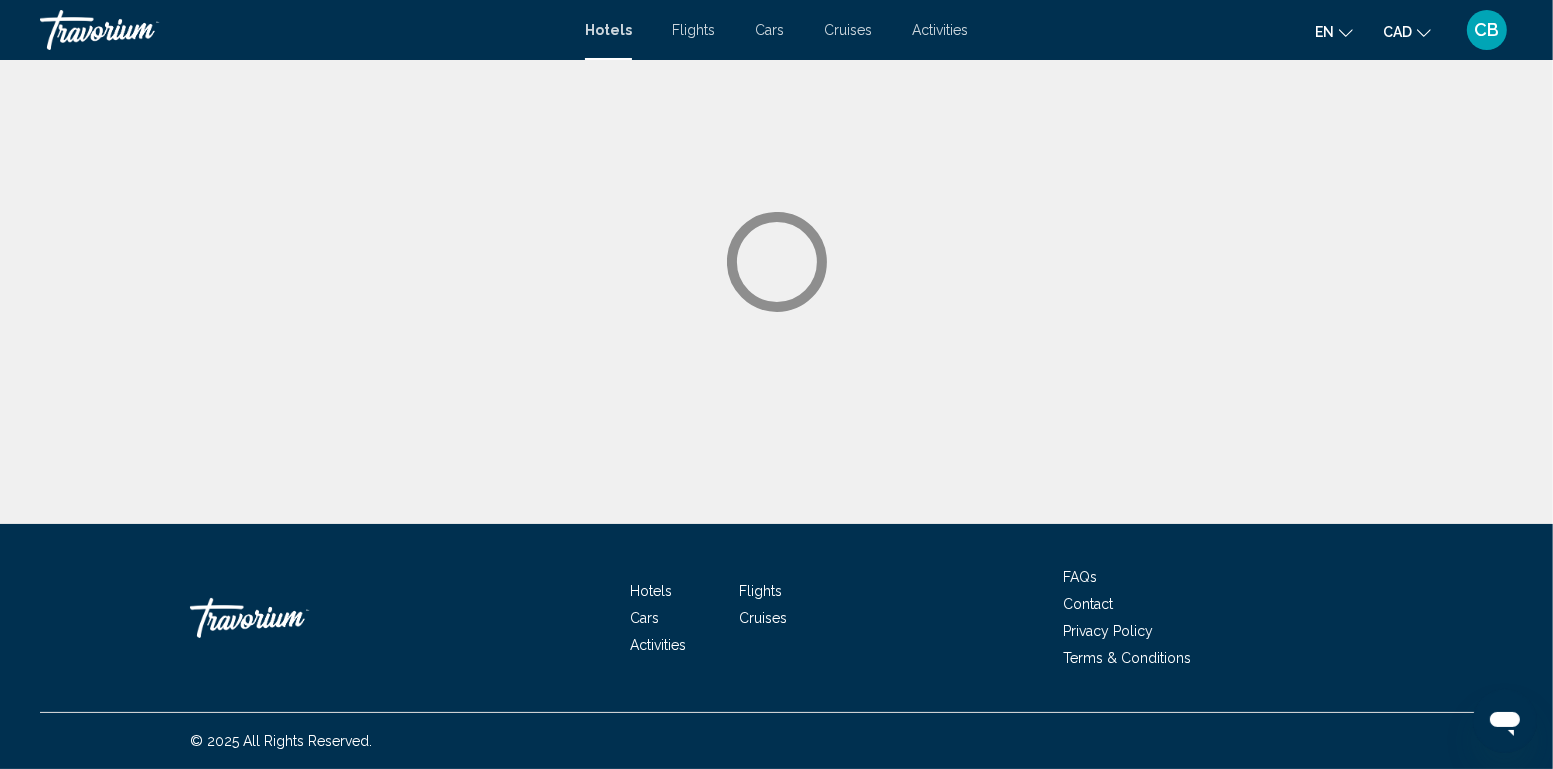 scroll, scrollTop: 0, scrollLeft: 0, axis: both 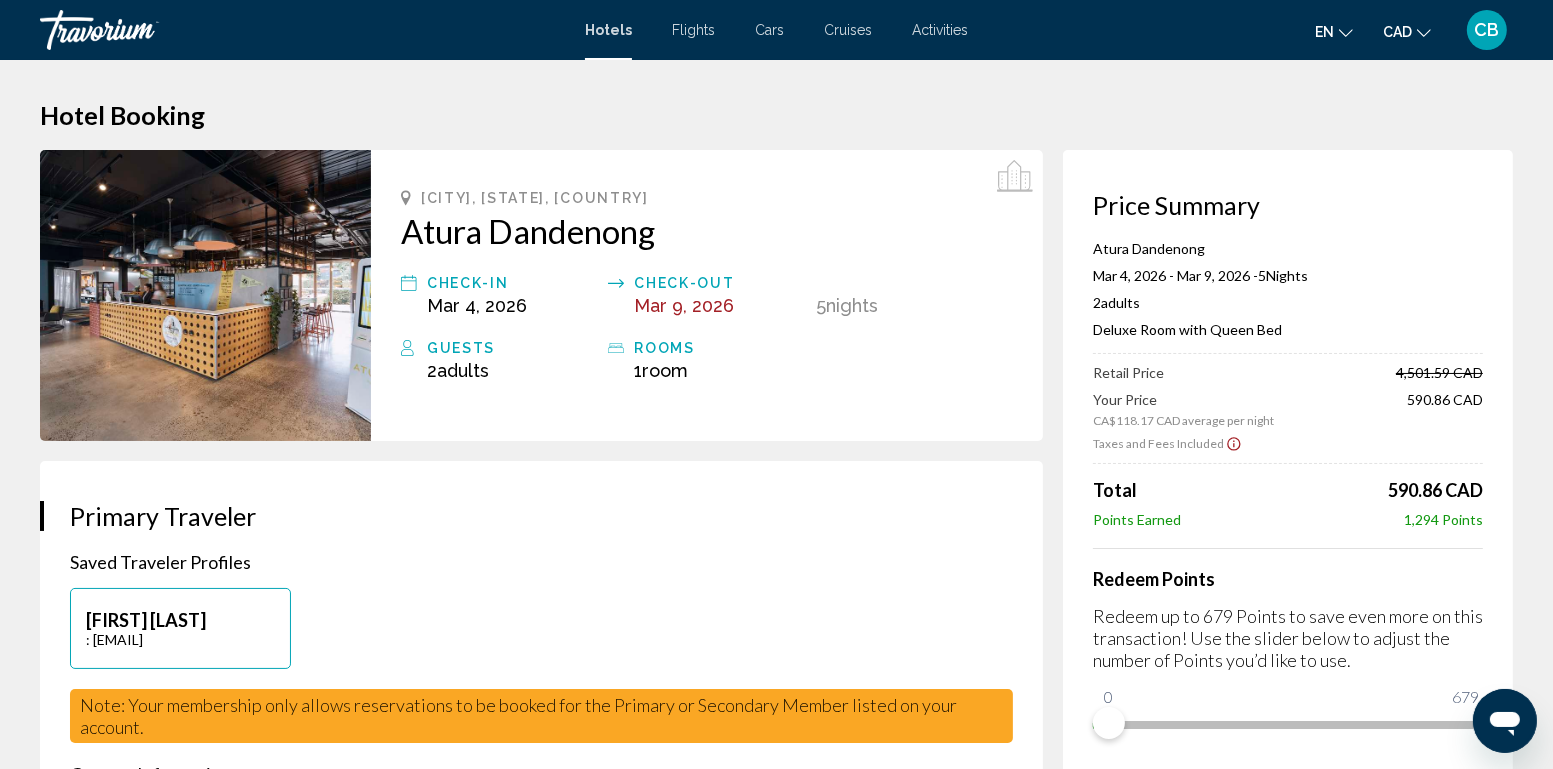 drag, startPoint x: 1387, startPoint y: 486, endPoint x: 1514, endPoint y: 491, distance: 127.09839 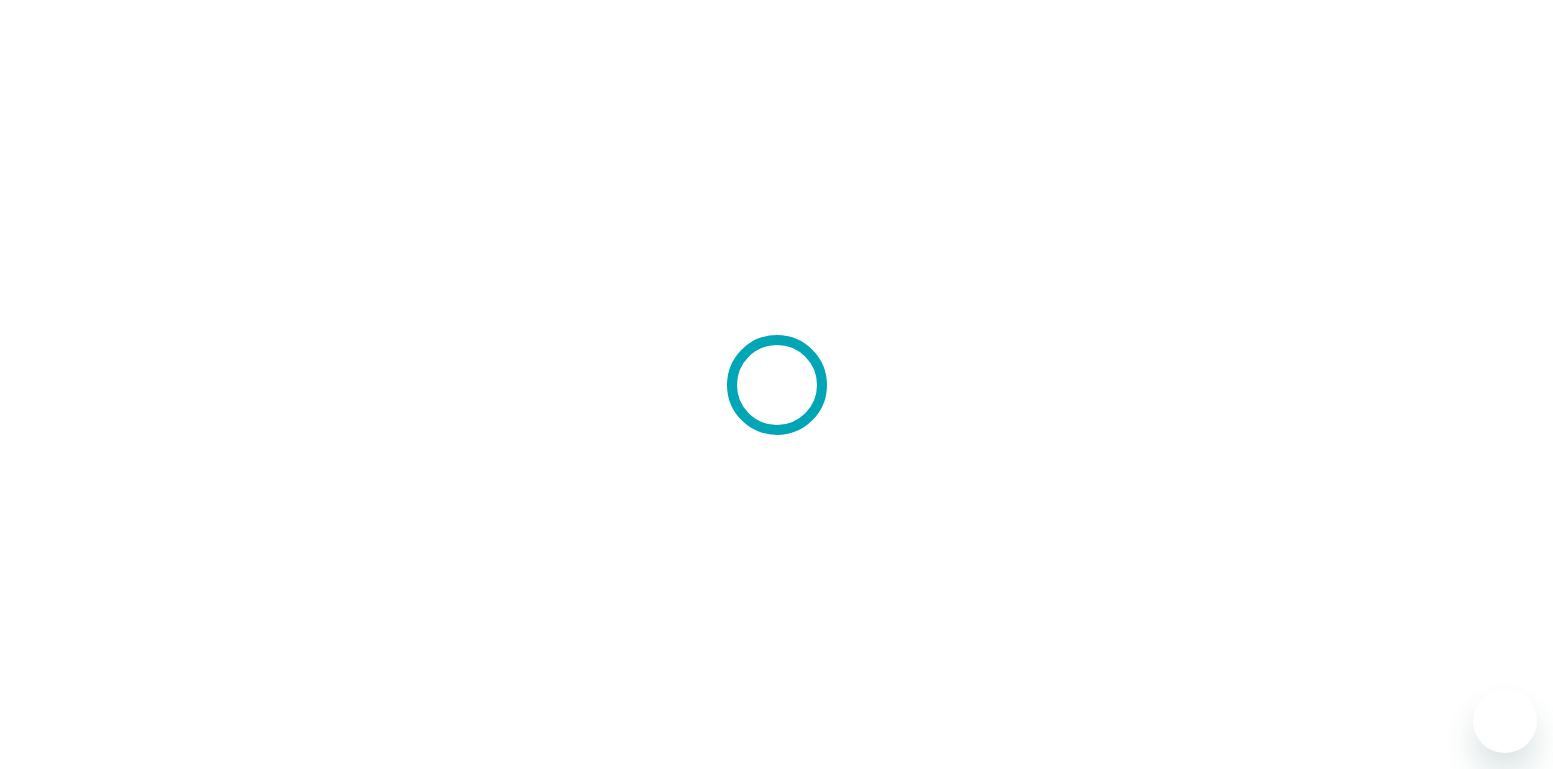 scroll, scrollTop: 0, scrollLeft: 0, axis: both 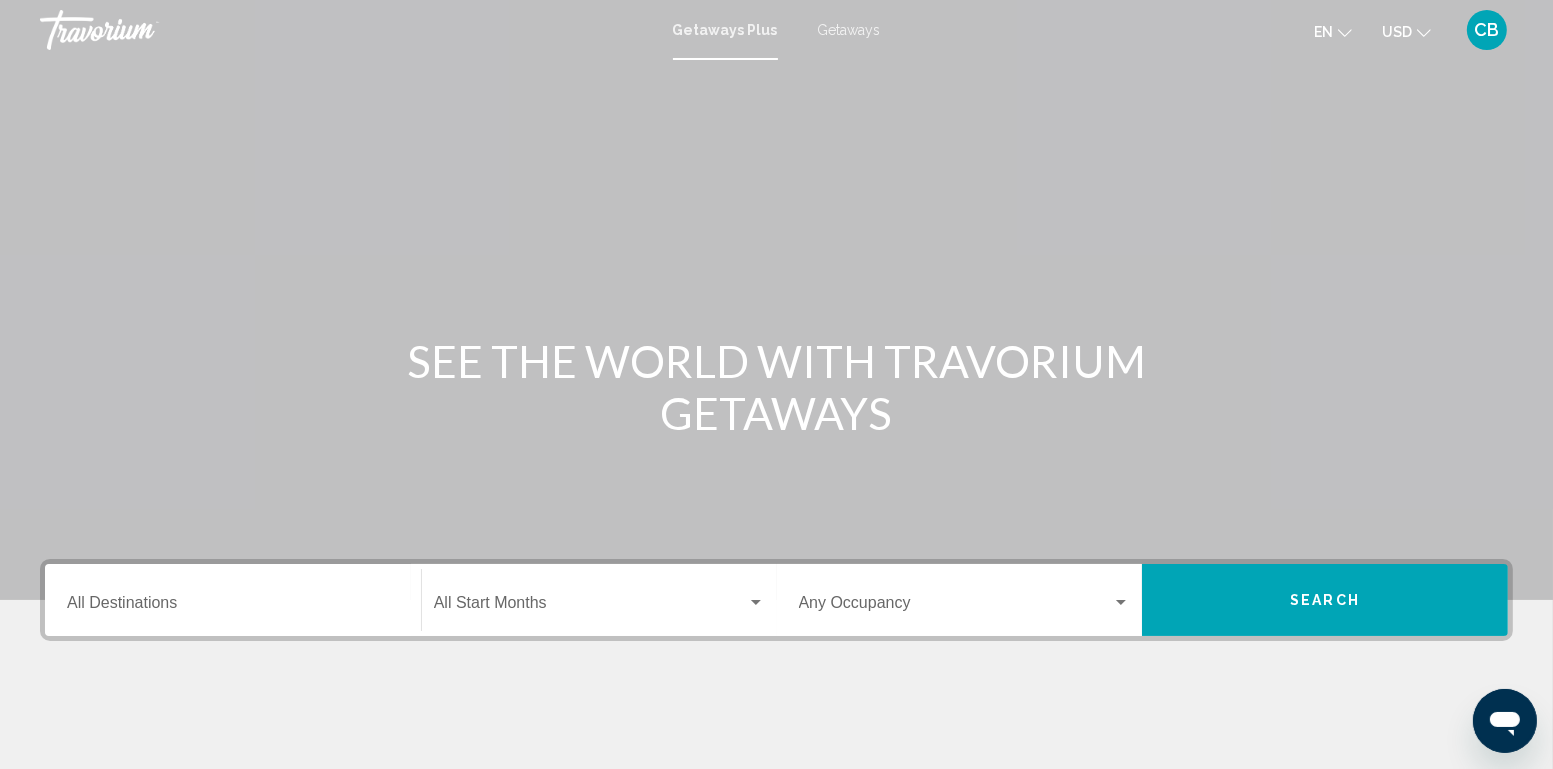 click 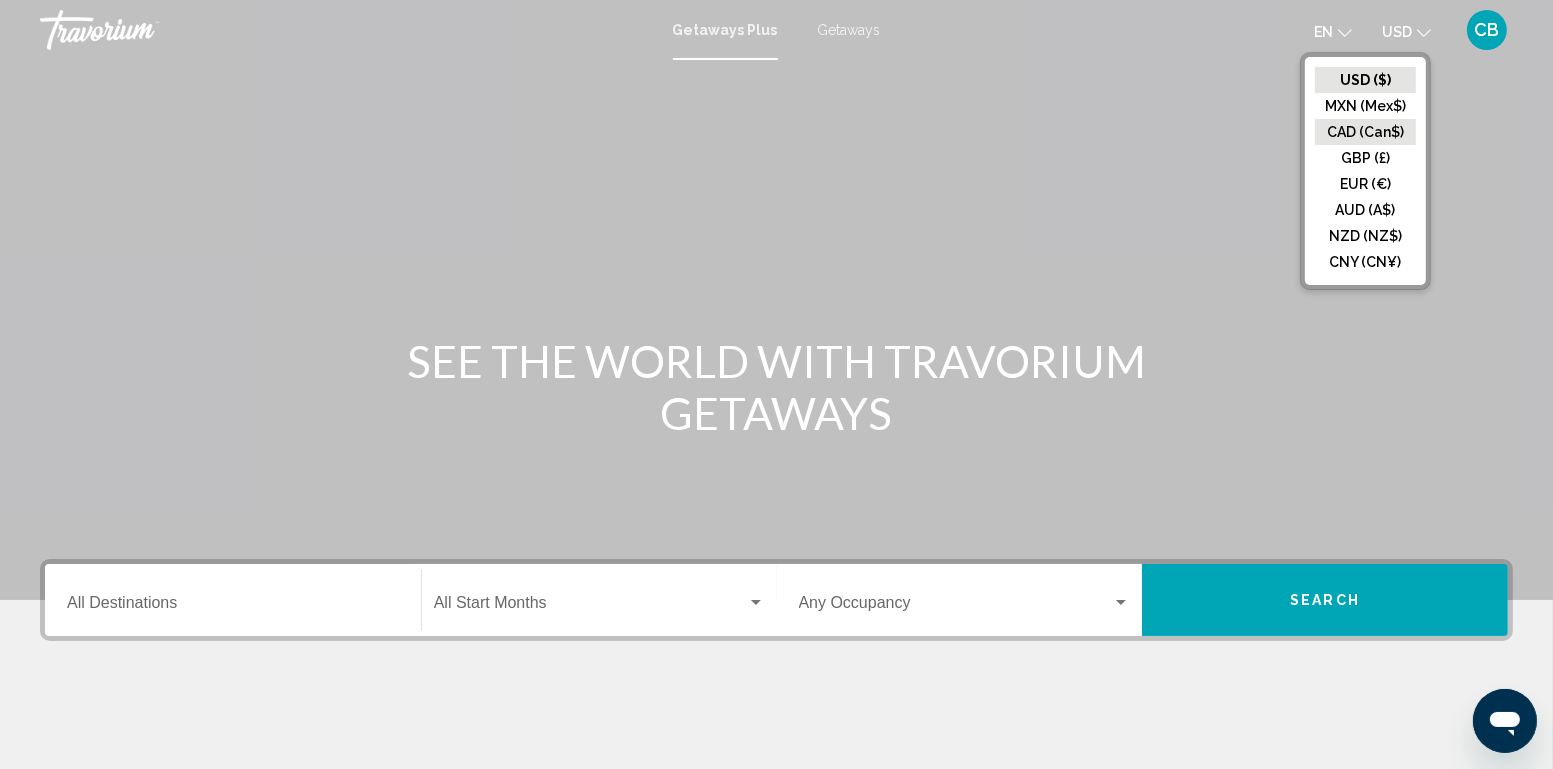 click on "CAD (Can$)" 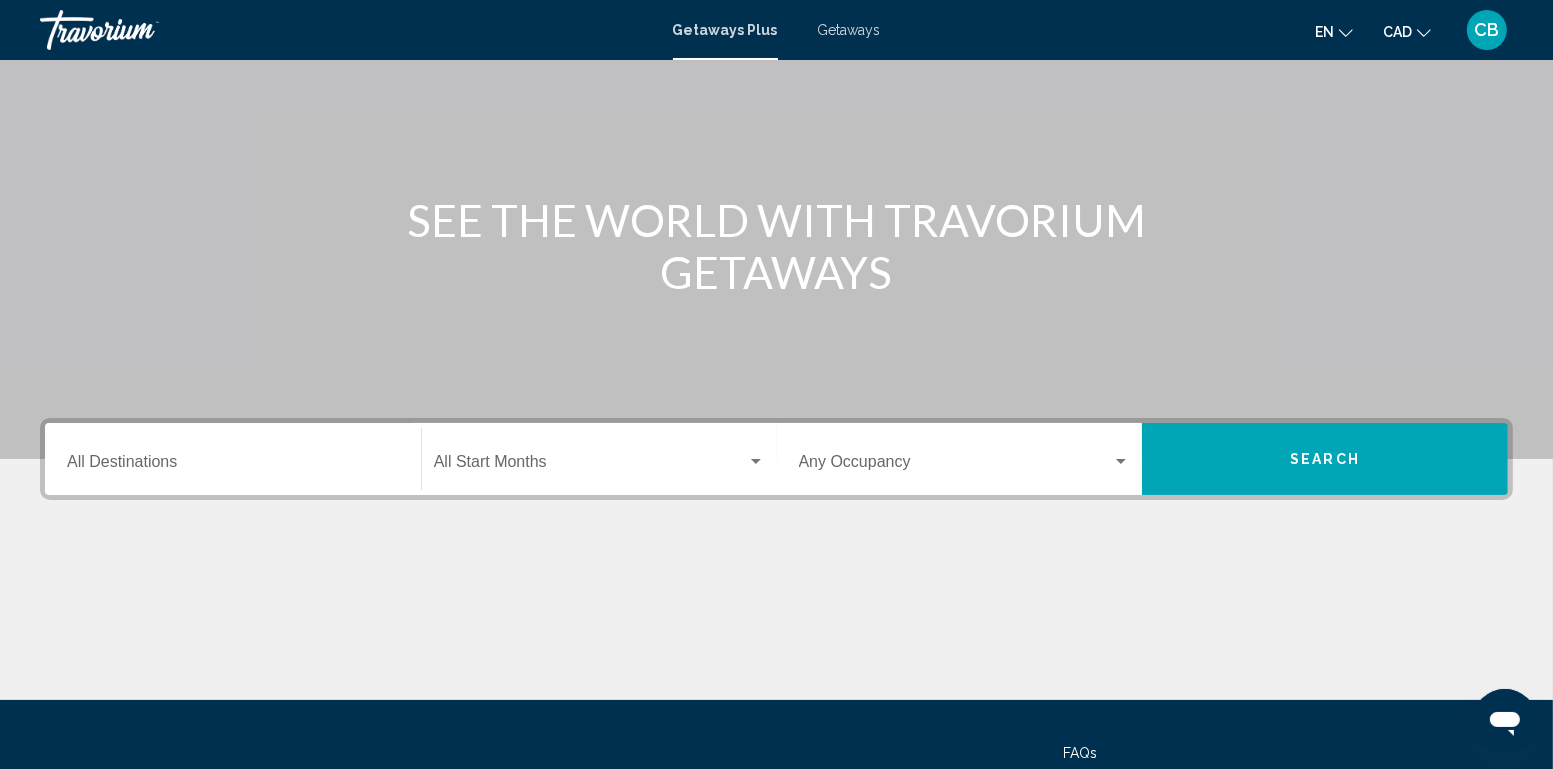 scroll, scrollTop: 183, scrollLeft: 0, axis: vertical 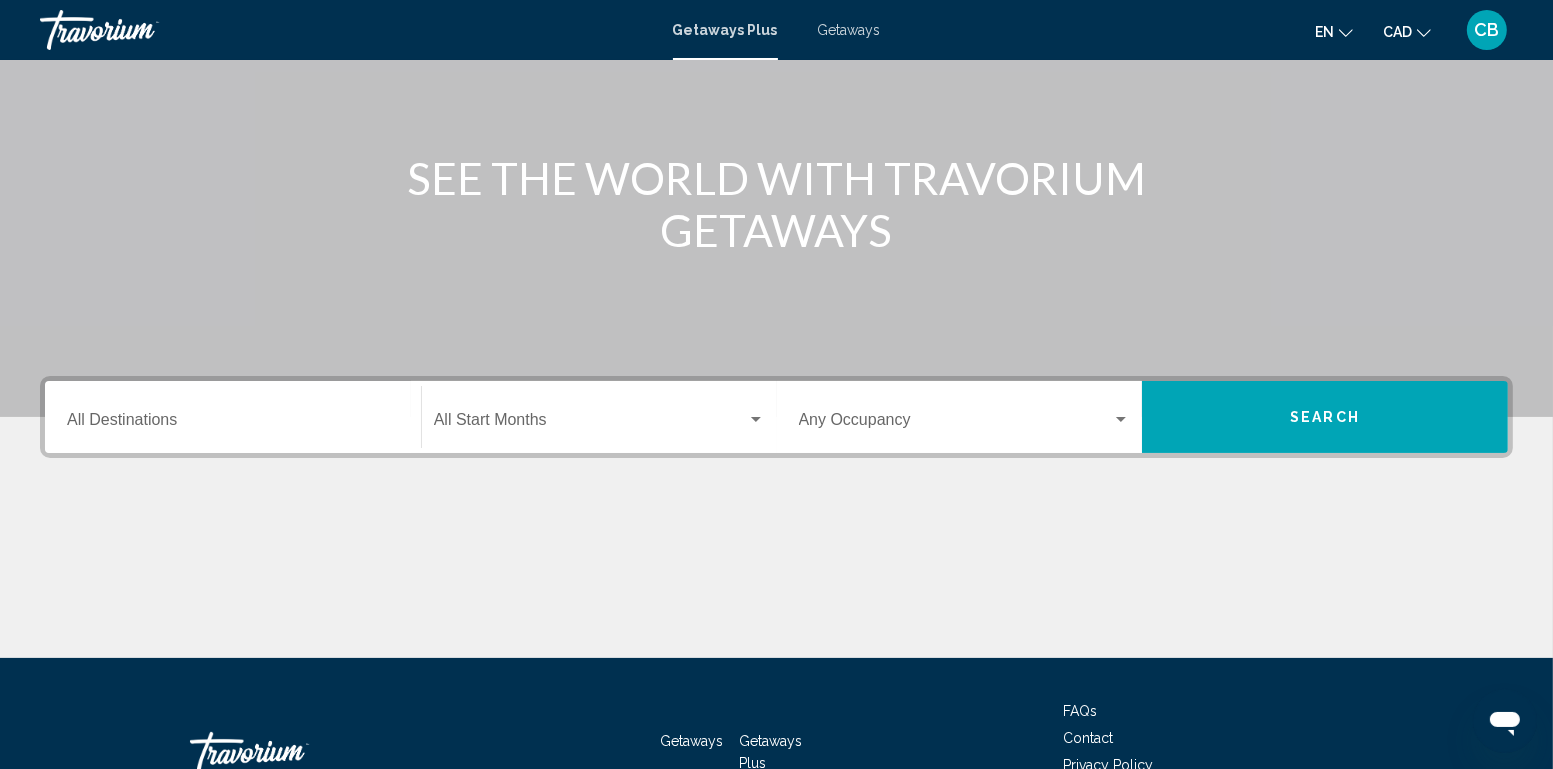 click on "Destination All Destinations" at bounding box center [233, 424] 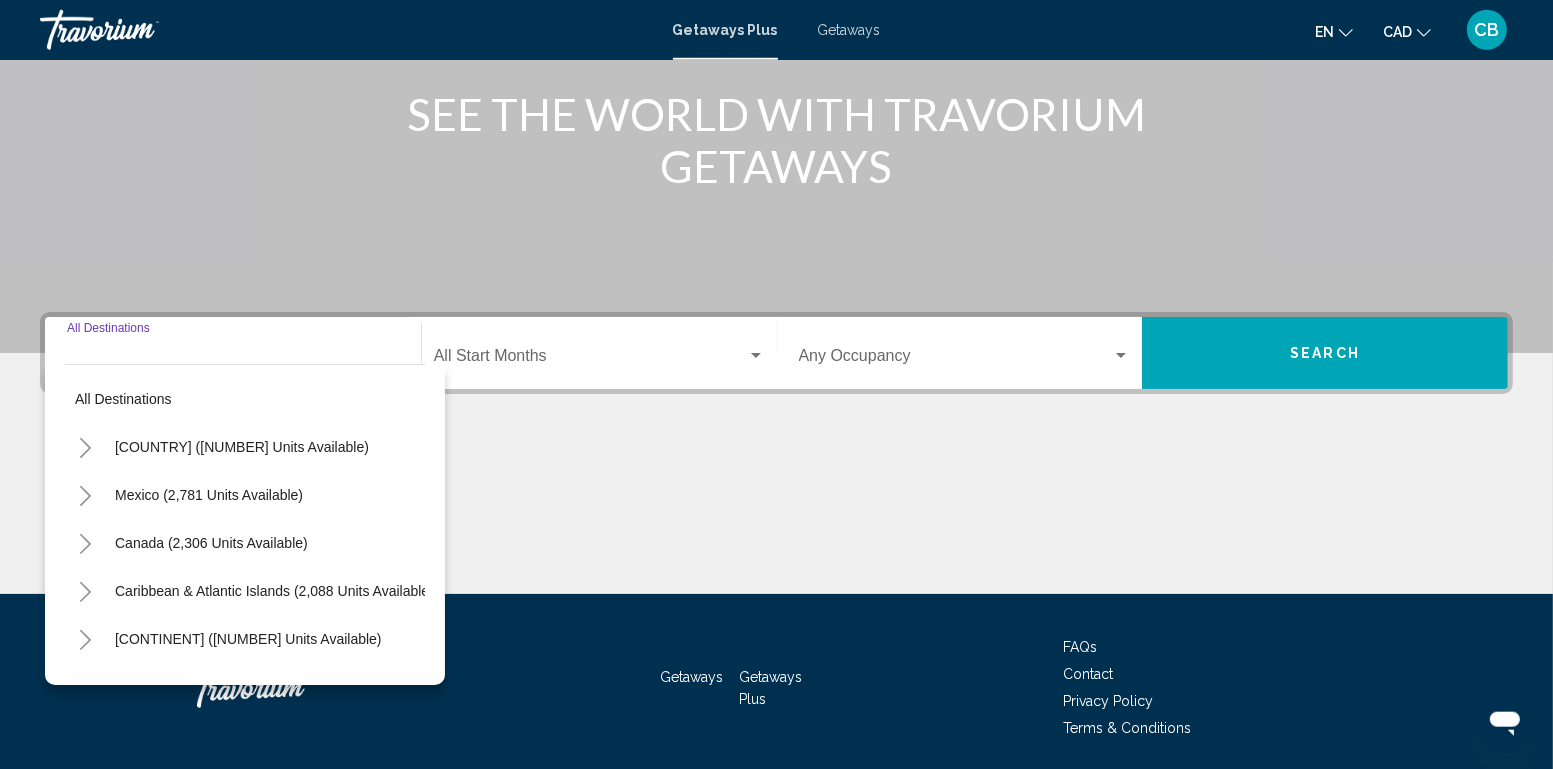 click on "Mexico (2,781 units available)" at bounding box center (211, 543) 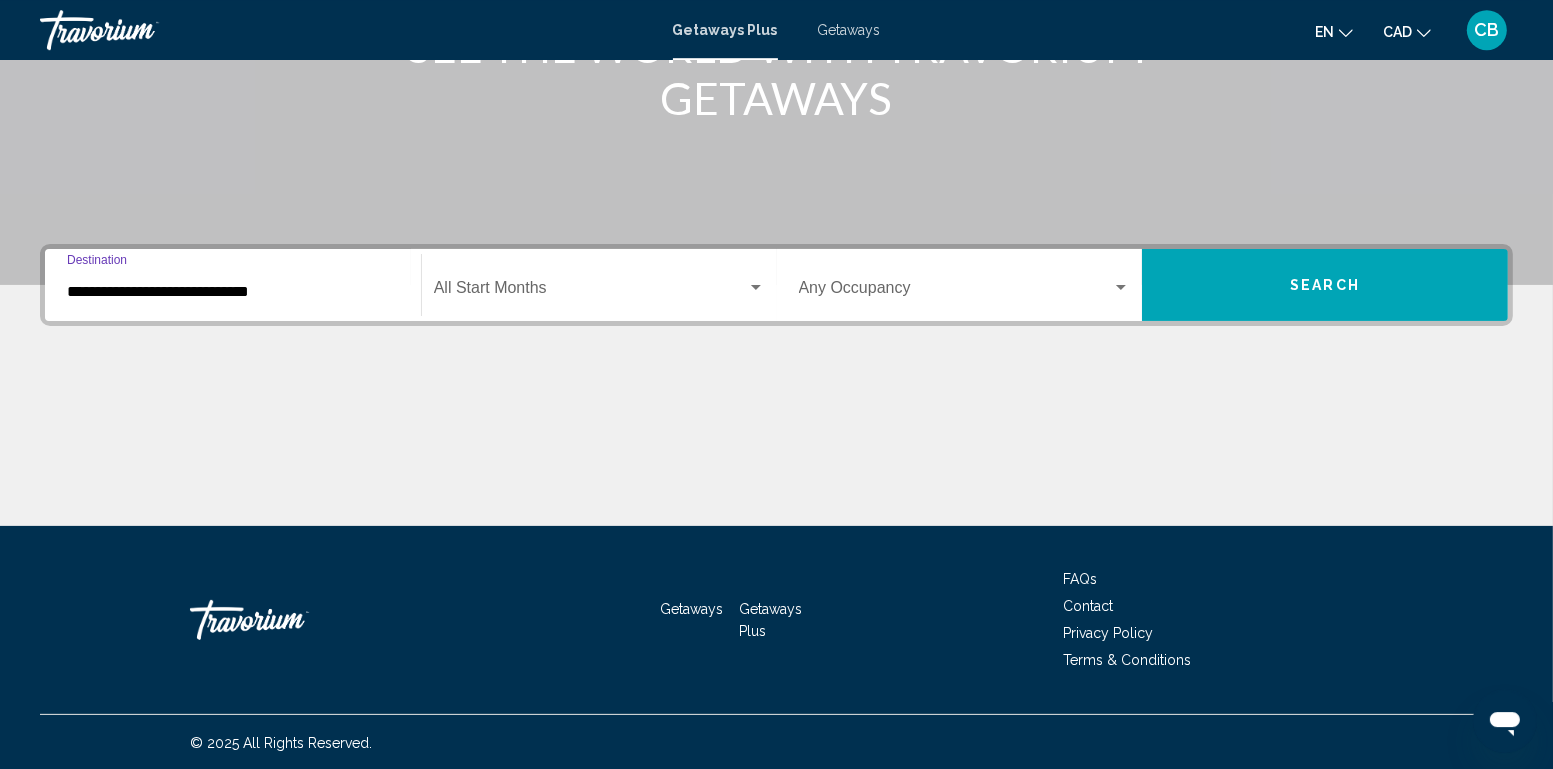 scroll, scrollTop: 316, scrollLeft: 0, axis: vertical 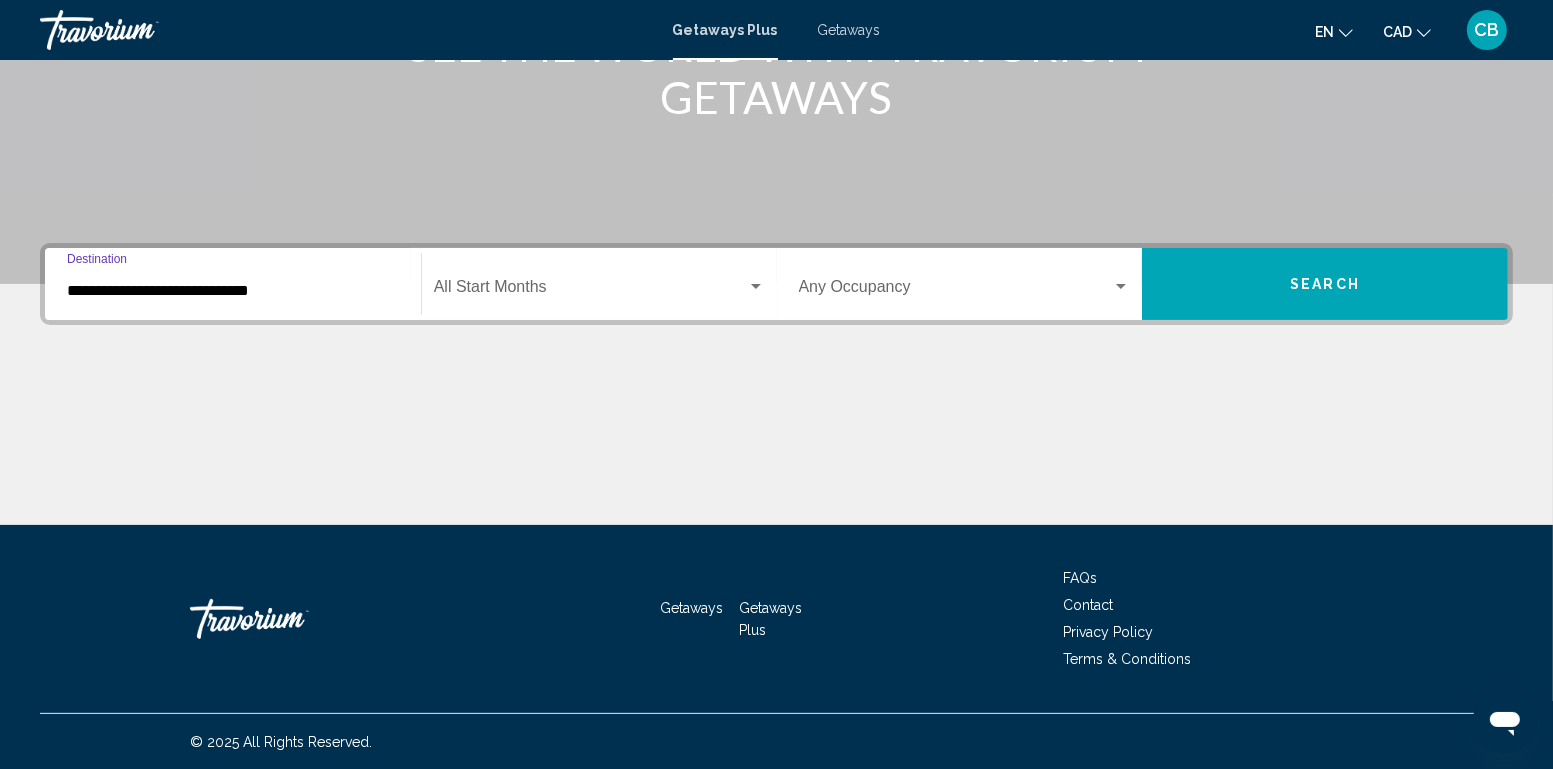 click on "**********" at bounding box center (233, 284) 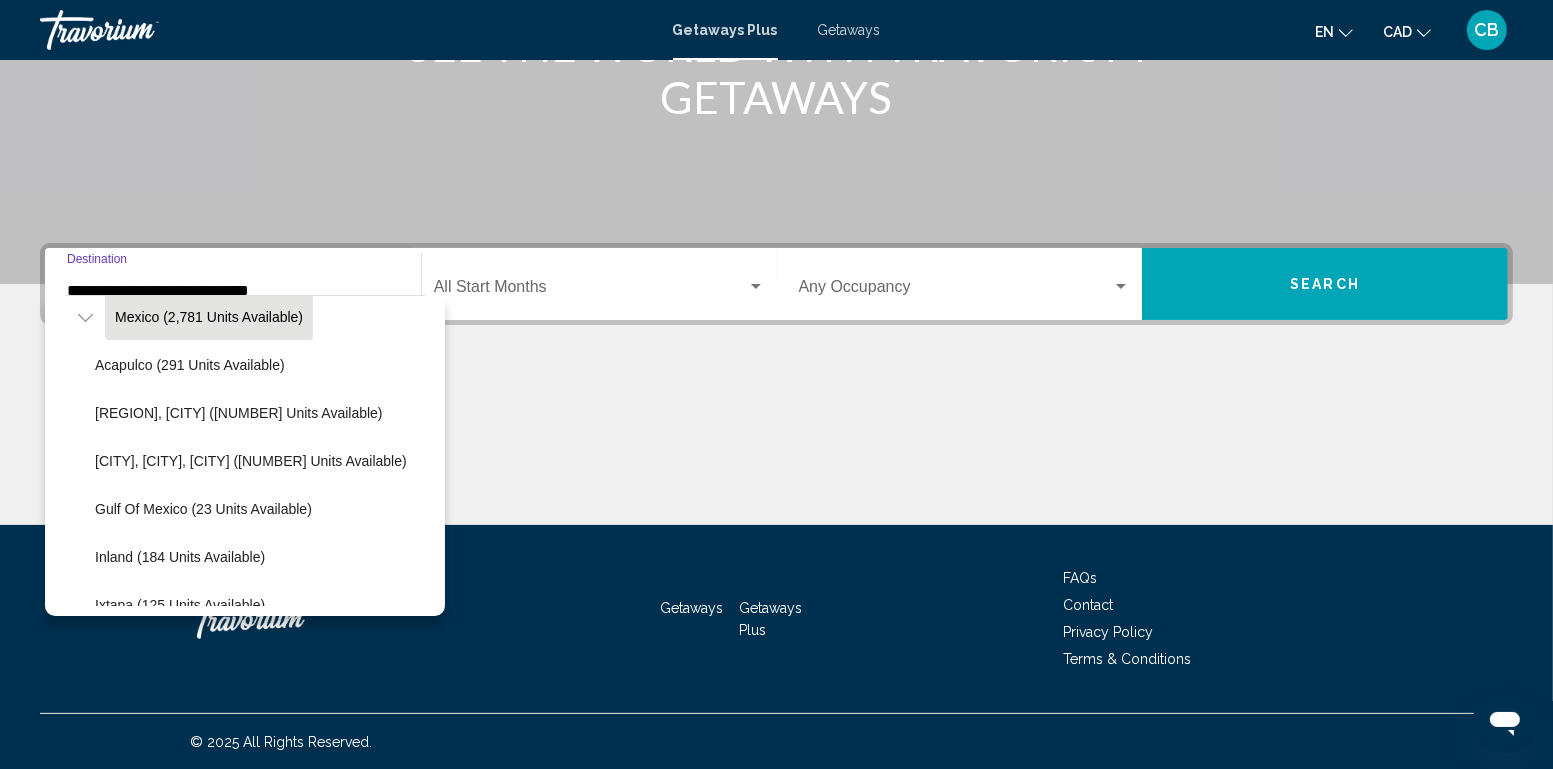 scroll, scrollTop: 35, scrollLeft: 0, axis: vertical 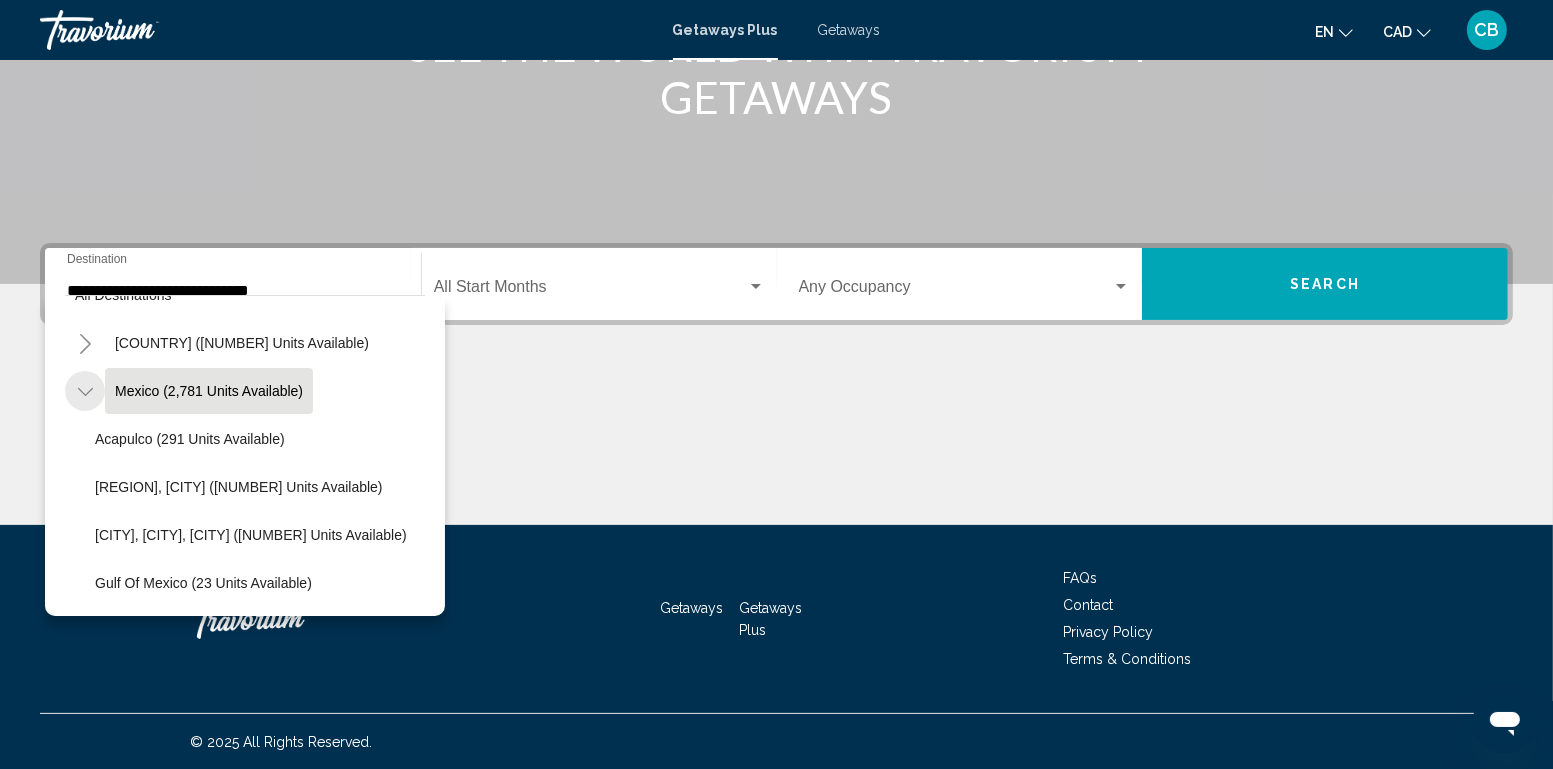 click 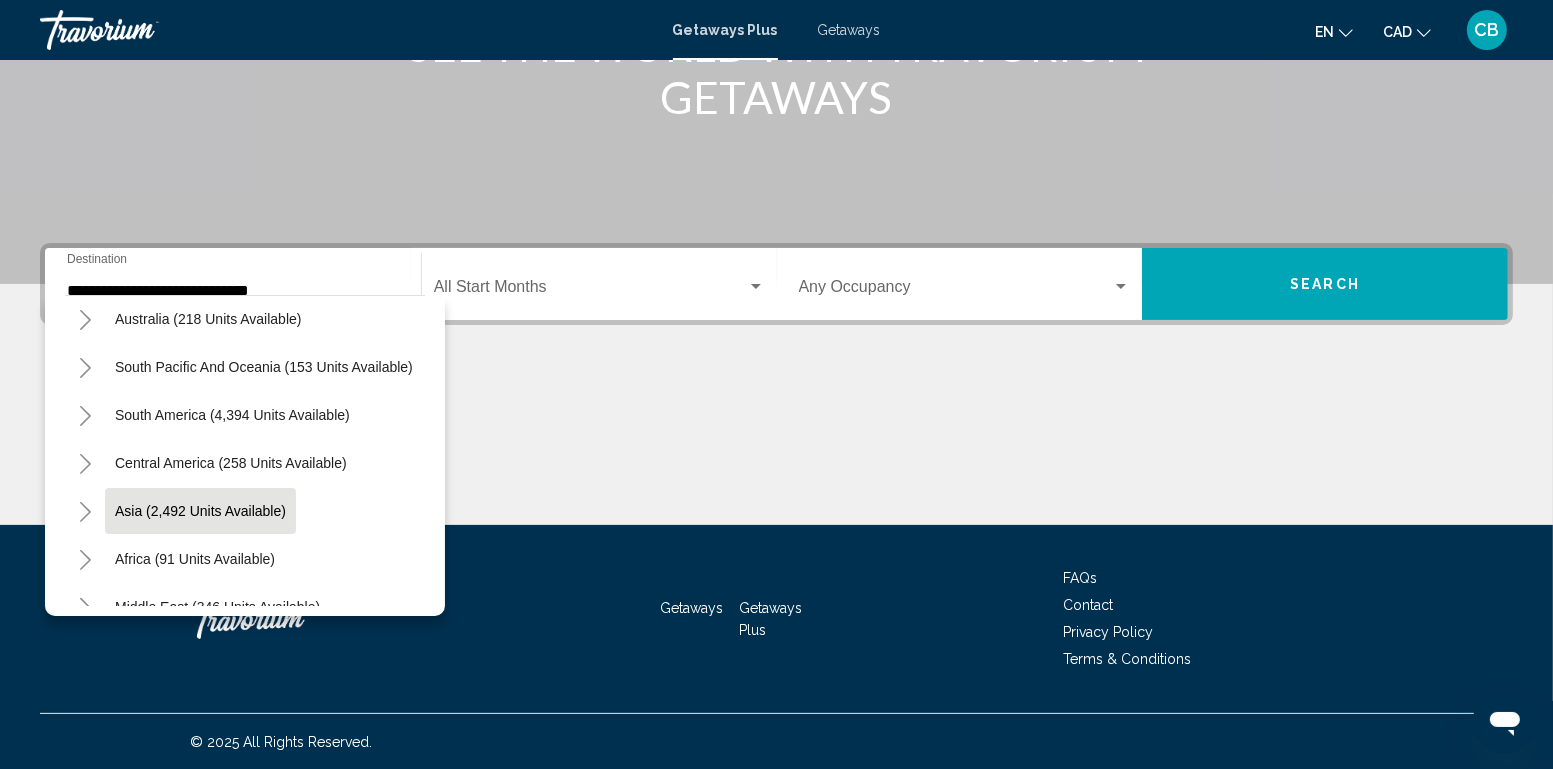 scroll, scrollTop: 252, scrollLeft: 0, axis: vertical 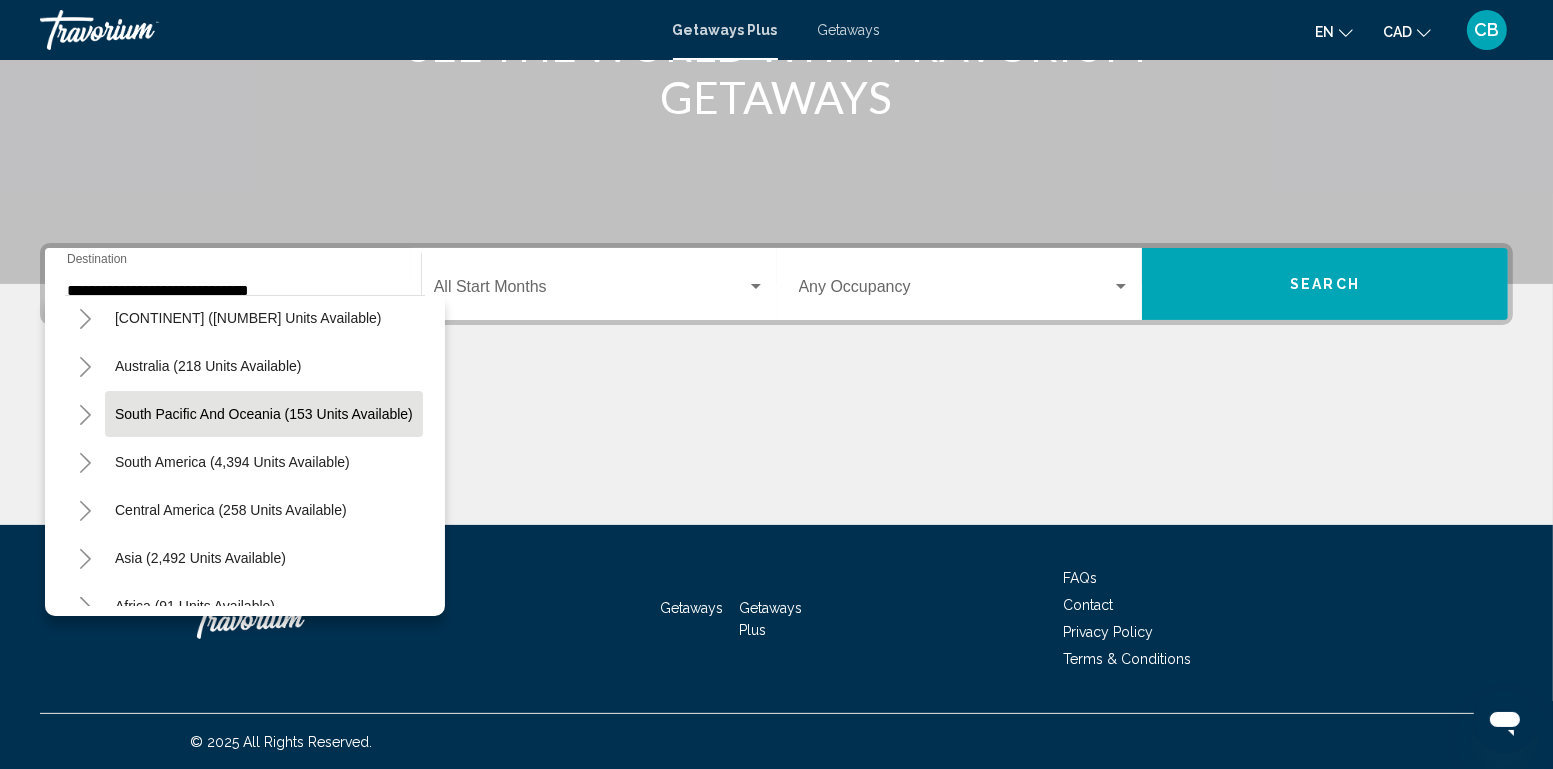 click on "South Pacific and Oceania (153 units available)" at bounding box center [232, 462] 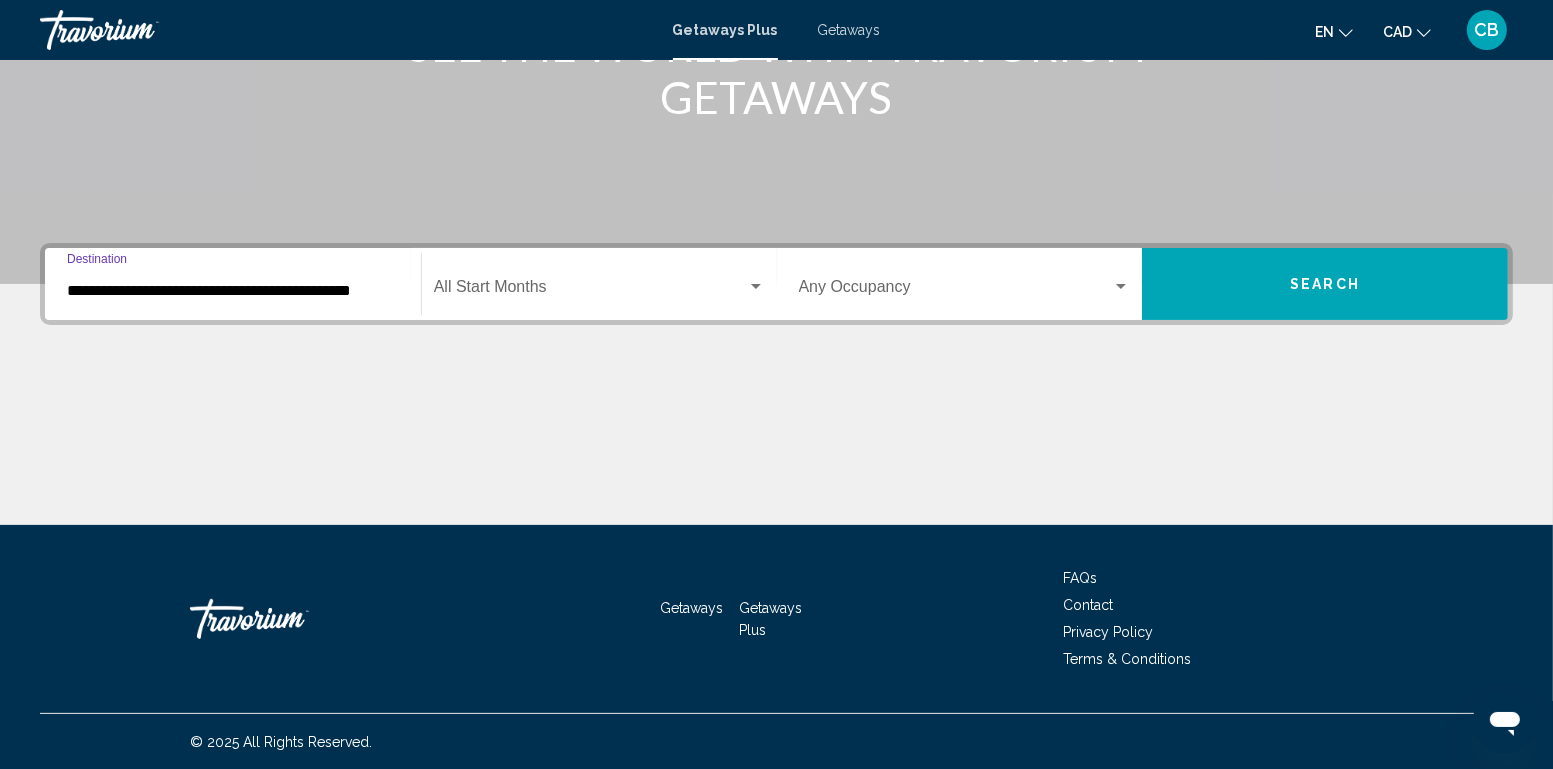 scroll, scrollTop: 0, scrollLeft: 3, axis: horizontal 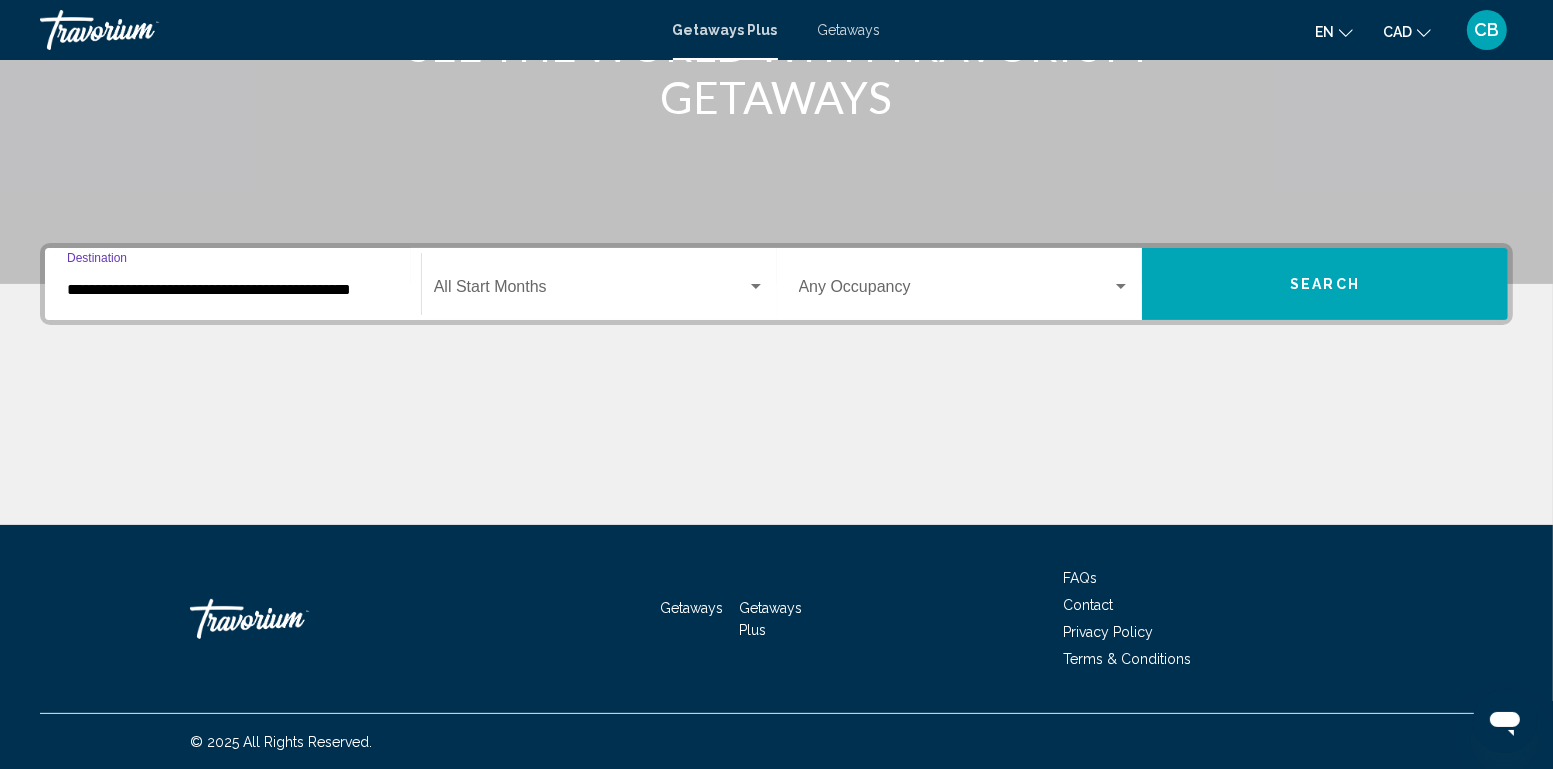 click at bounding box center (590, 291) 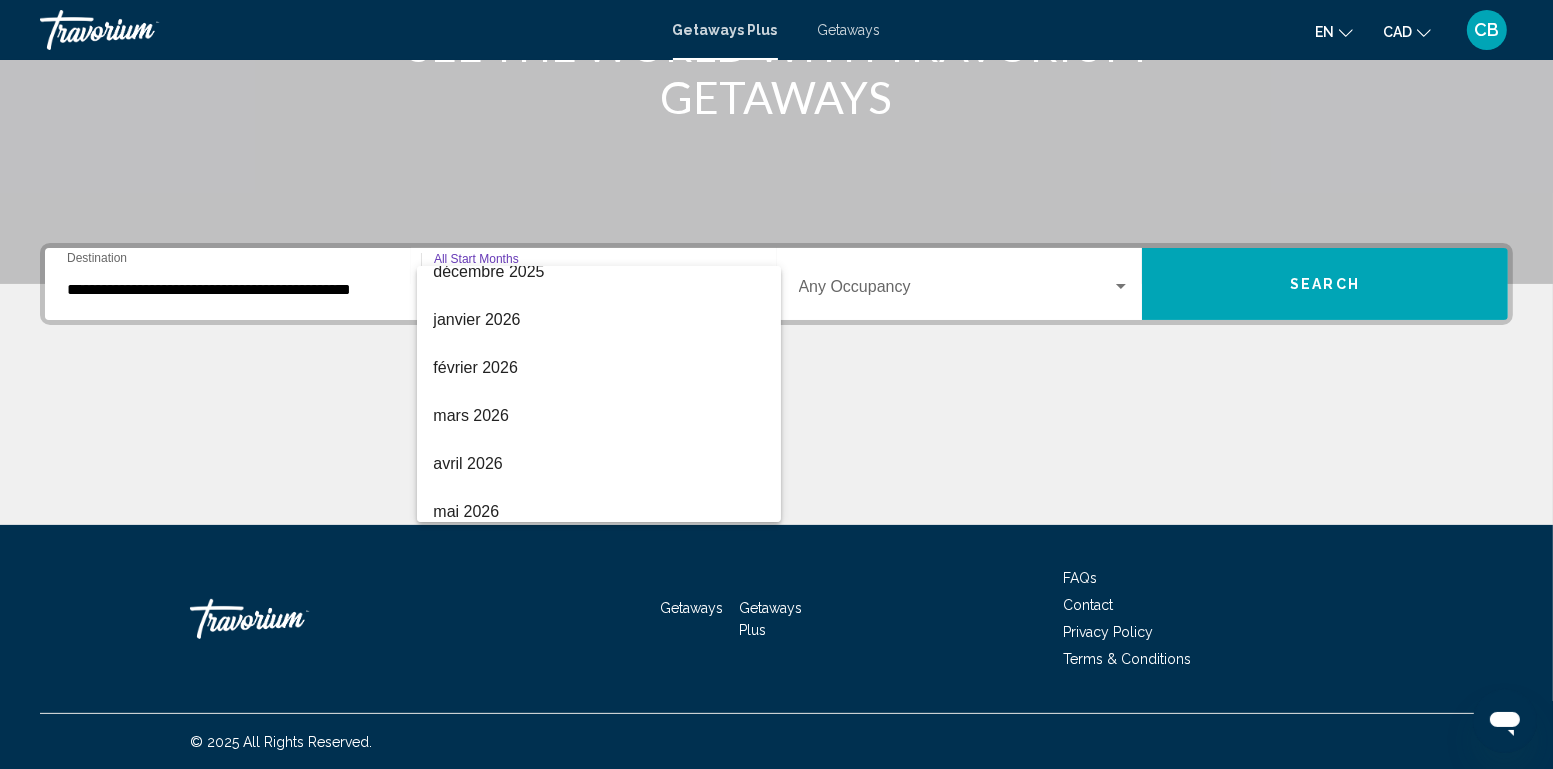 scroll, scrollTop: 321, scrollLeft: 0, axis: vertical 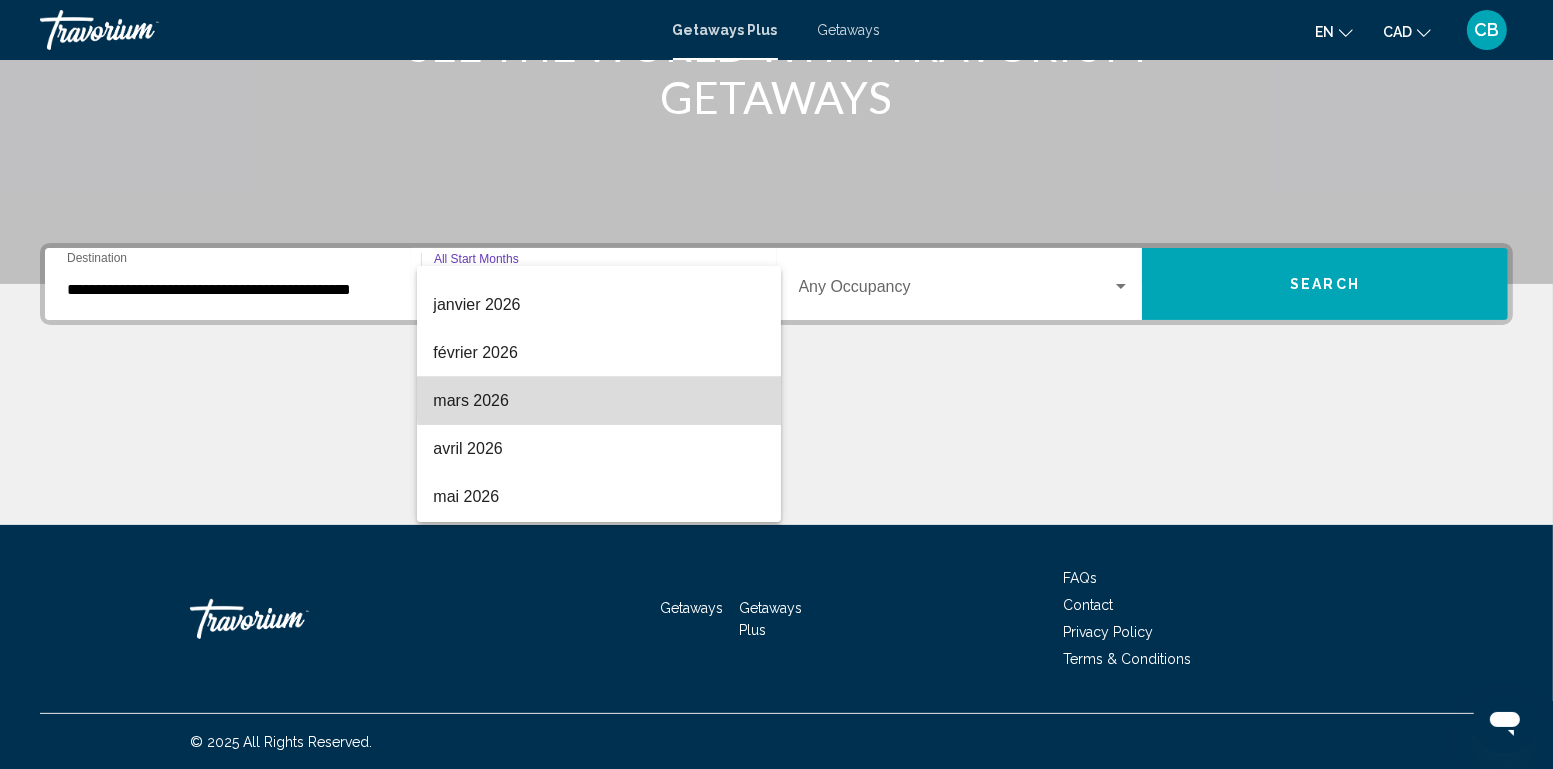 click on "mars 2026" at bounding box center [598, 401] 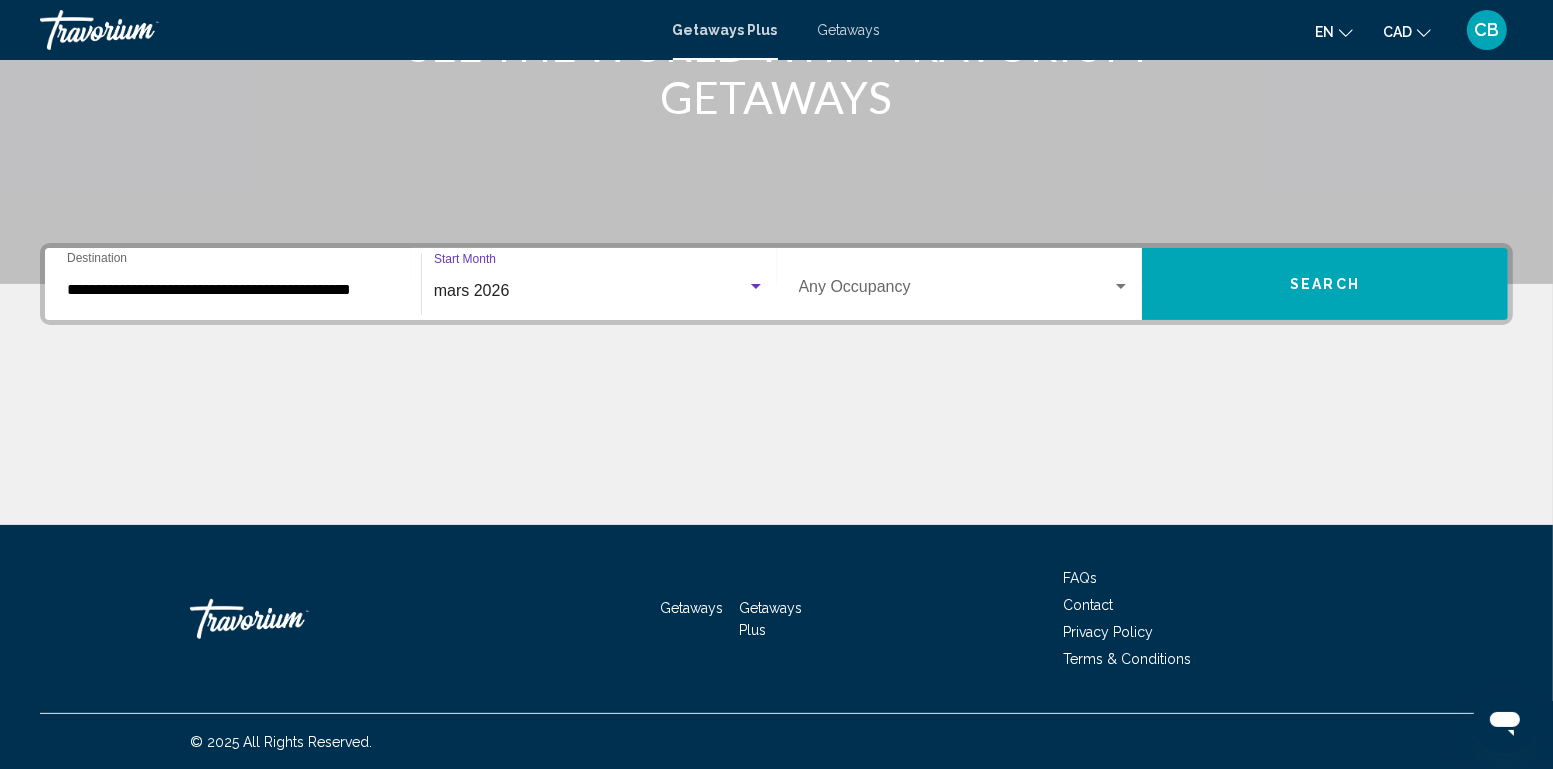 click on "Search" at bounding box center [1325, 285] 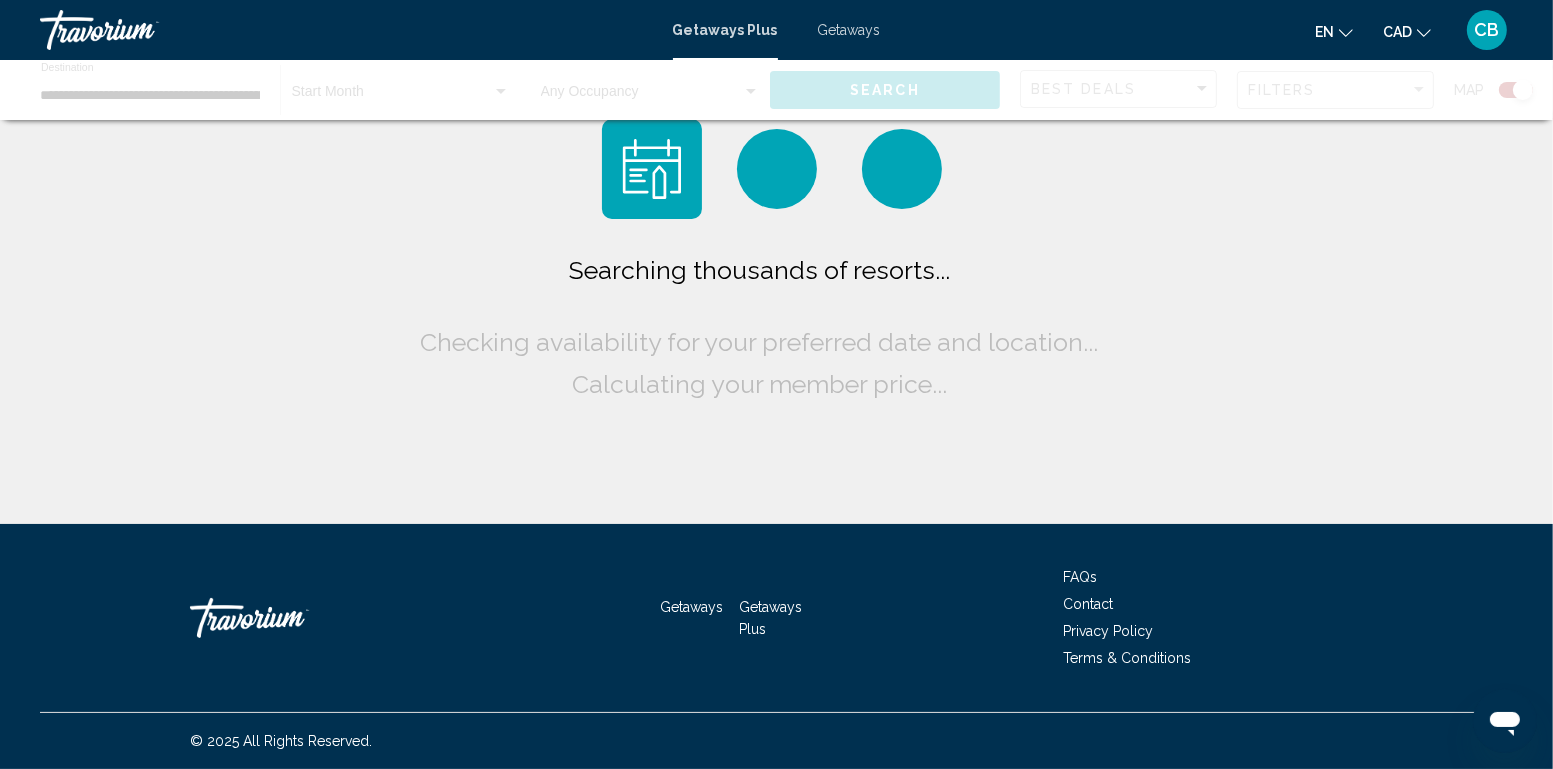 scroll, scrollTop: 0, scrollLeft: 0, axis: both 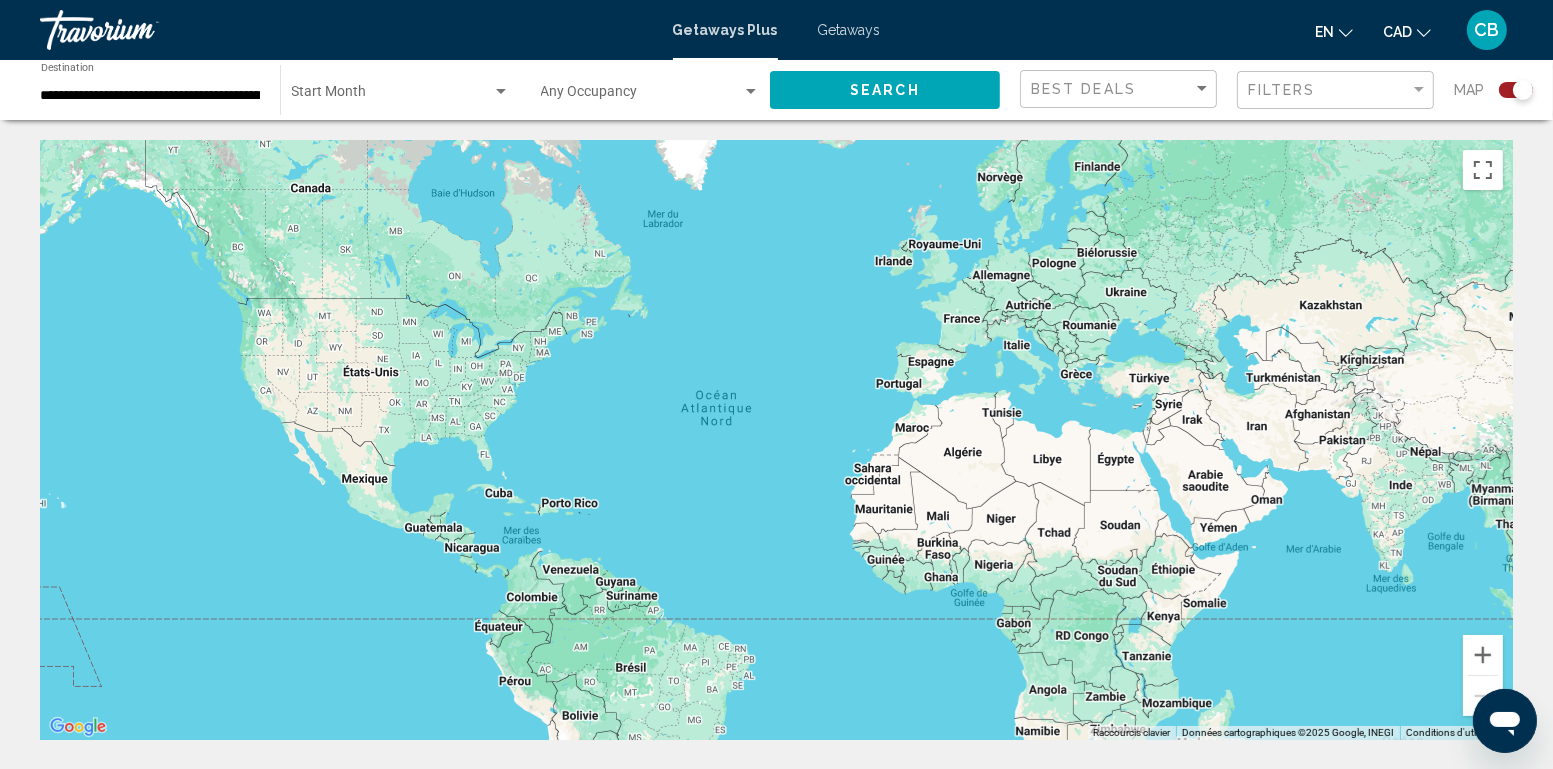 click 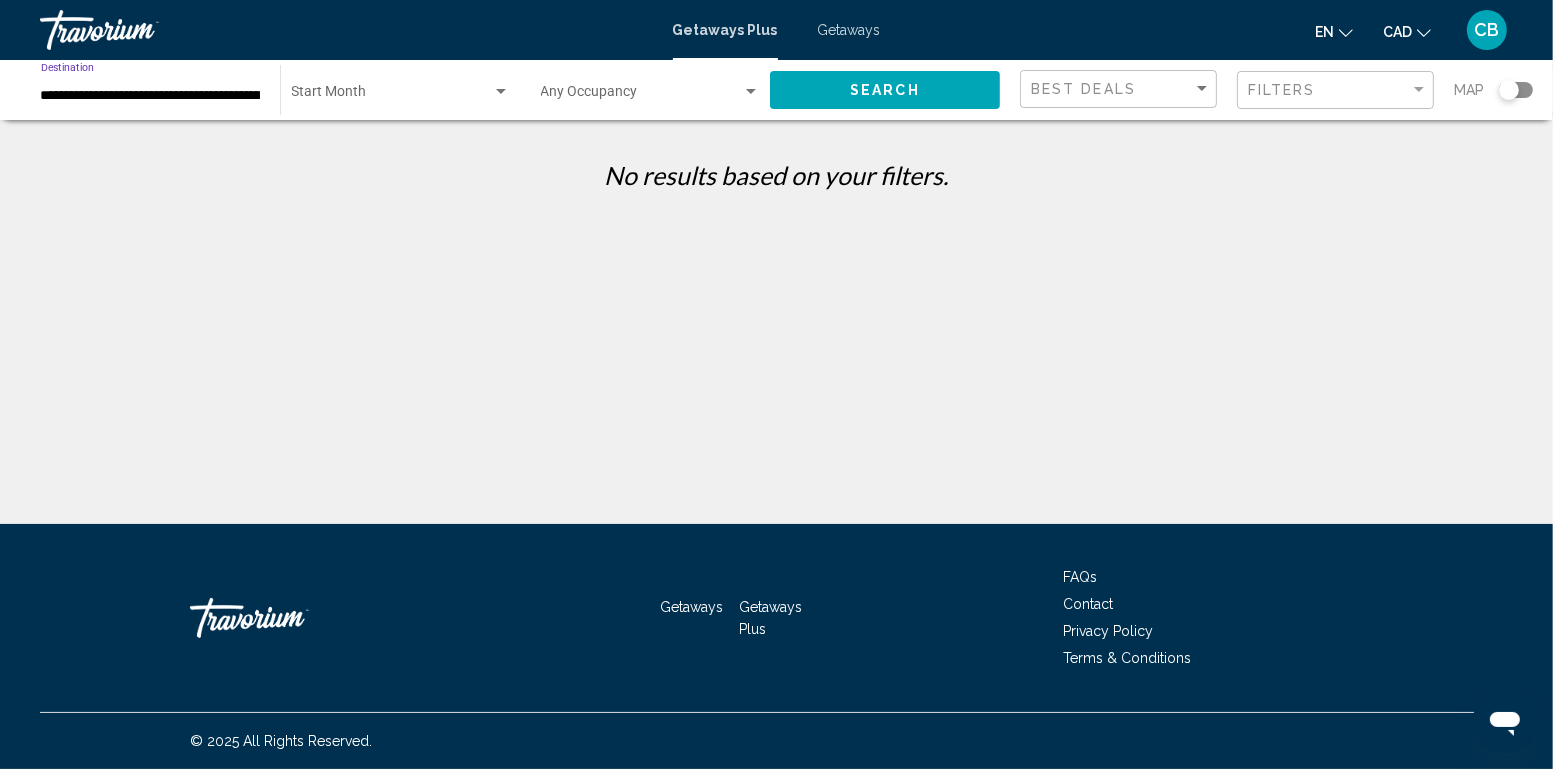 click on "**********" at bounding box center [150, 96] 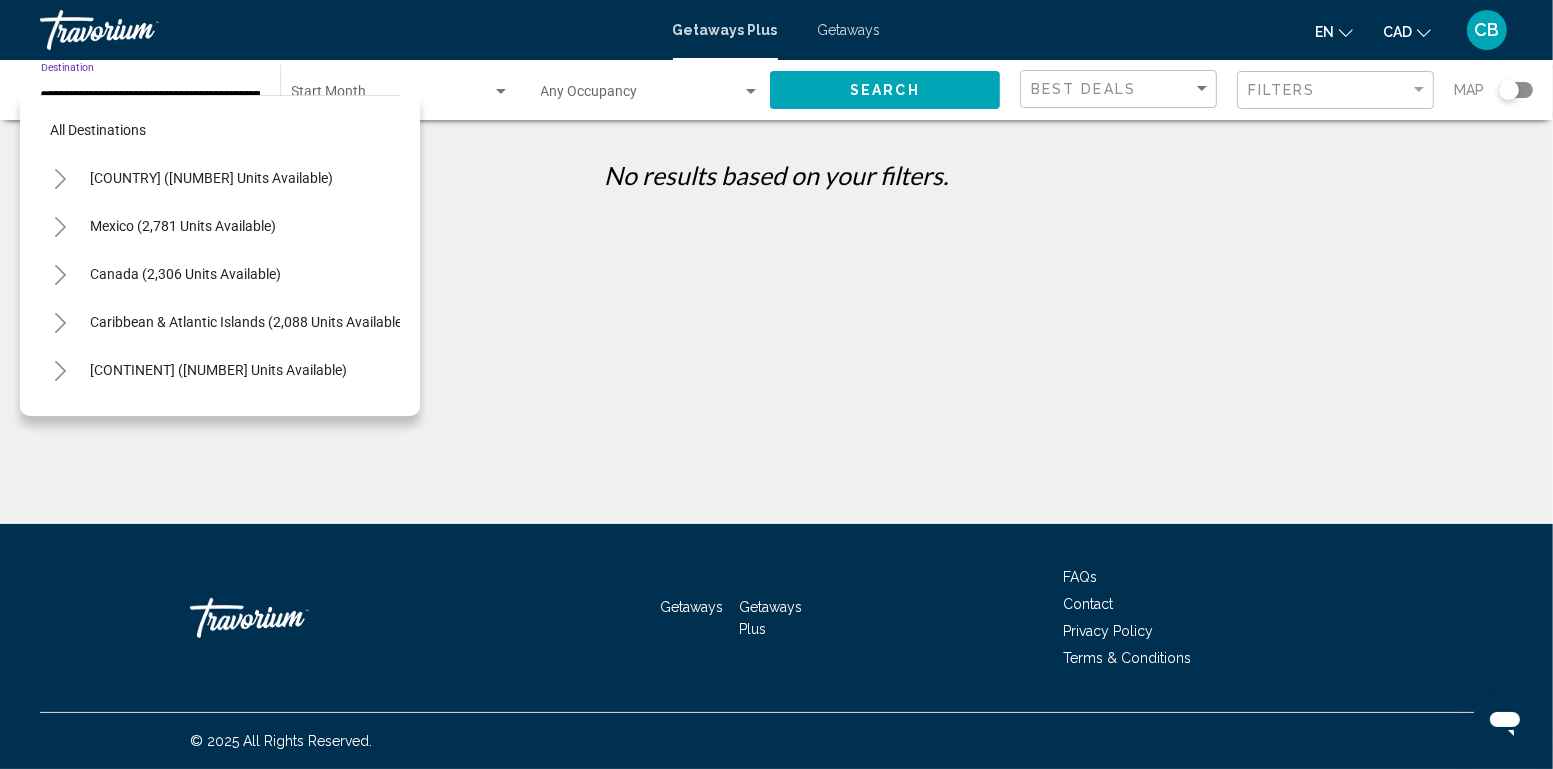 scroll, scrollTop: 215, scrollLeft: 0, axis: vertical 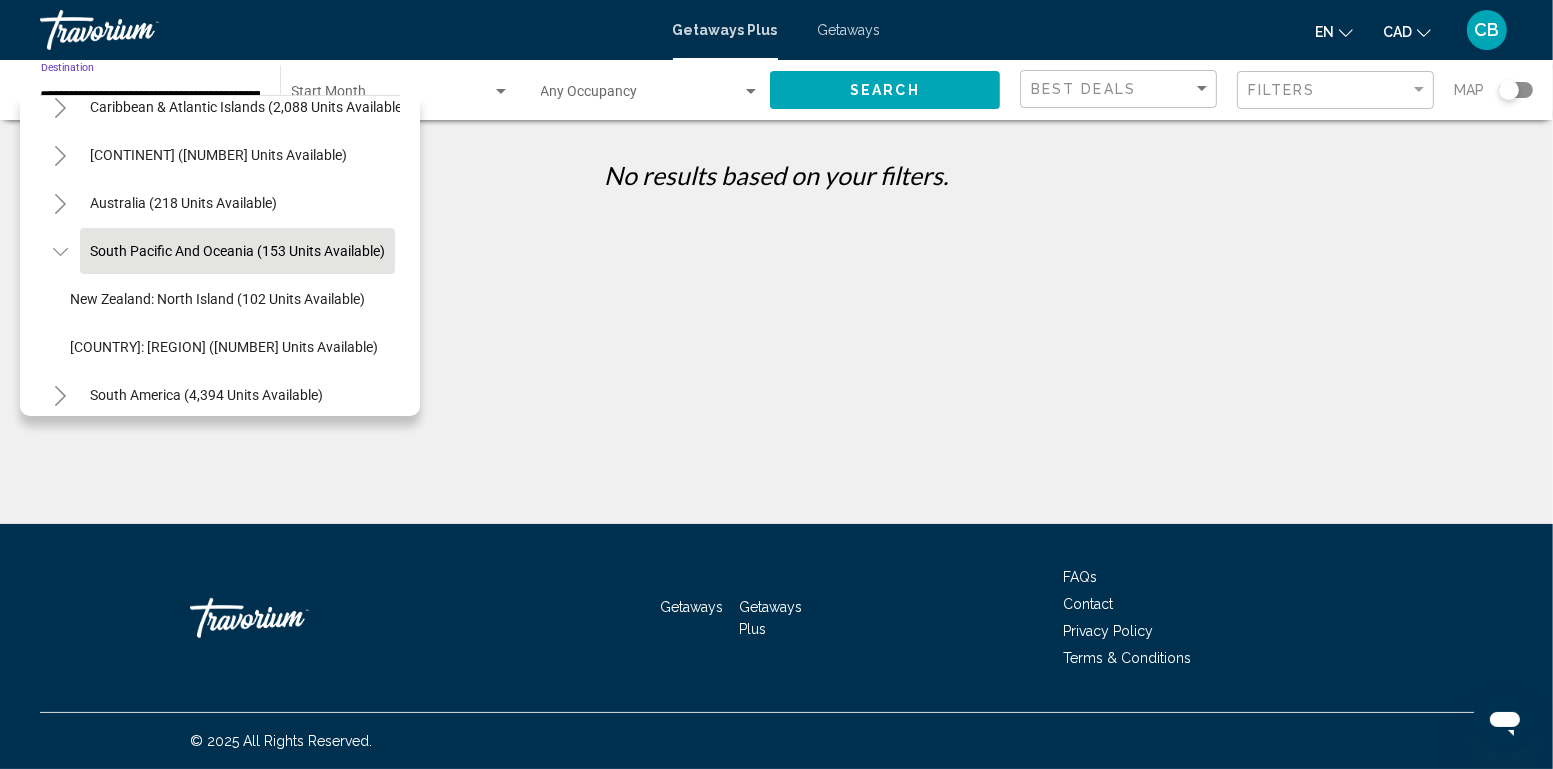 click on "South Pacific and Oceania (153 units available)" 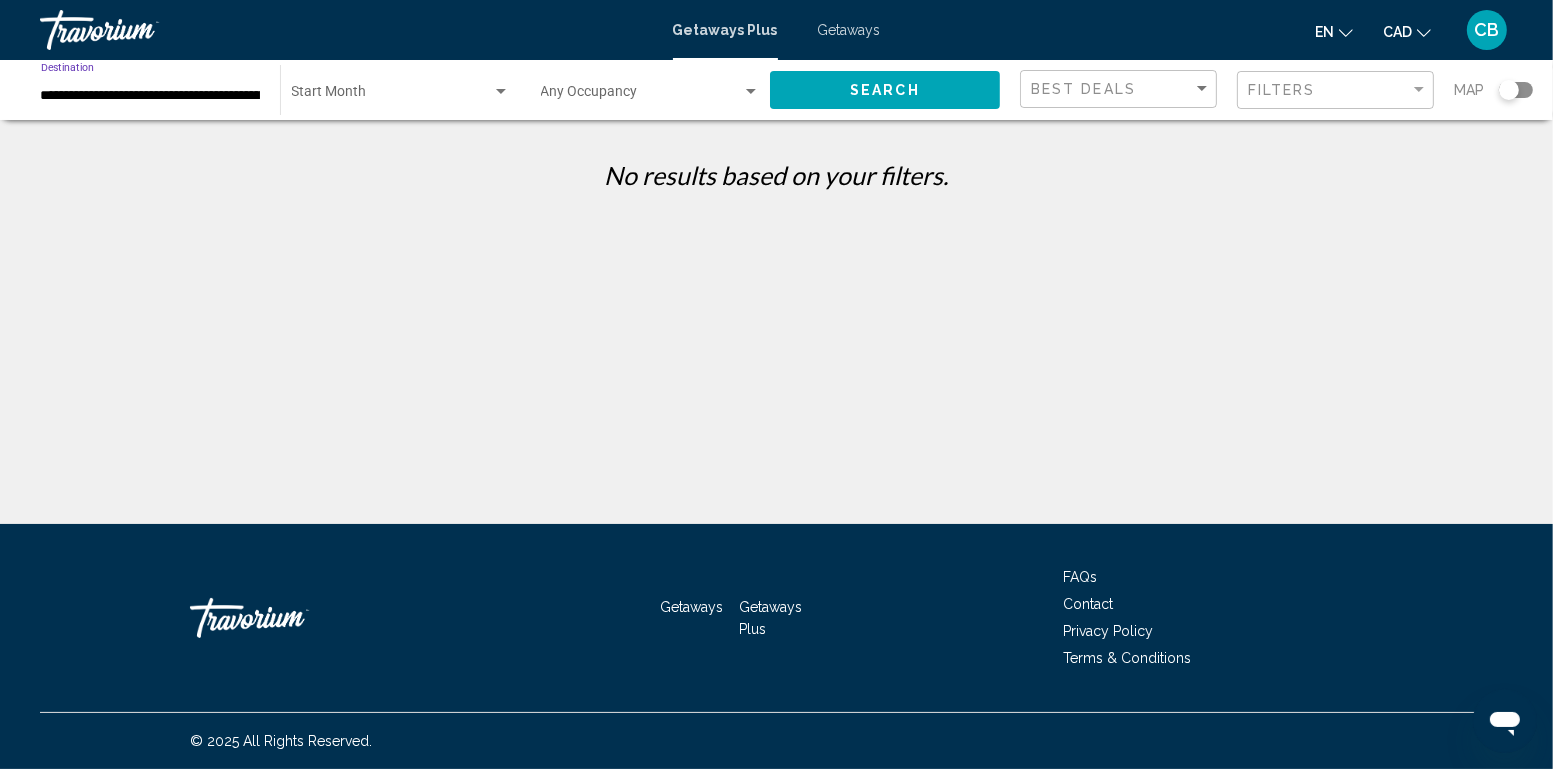 click at bounding box center [501, 92] 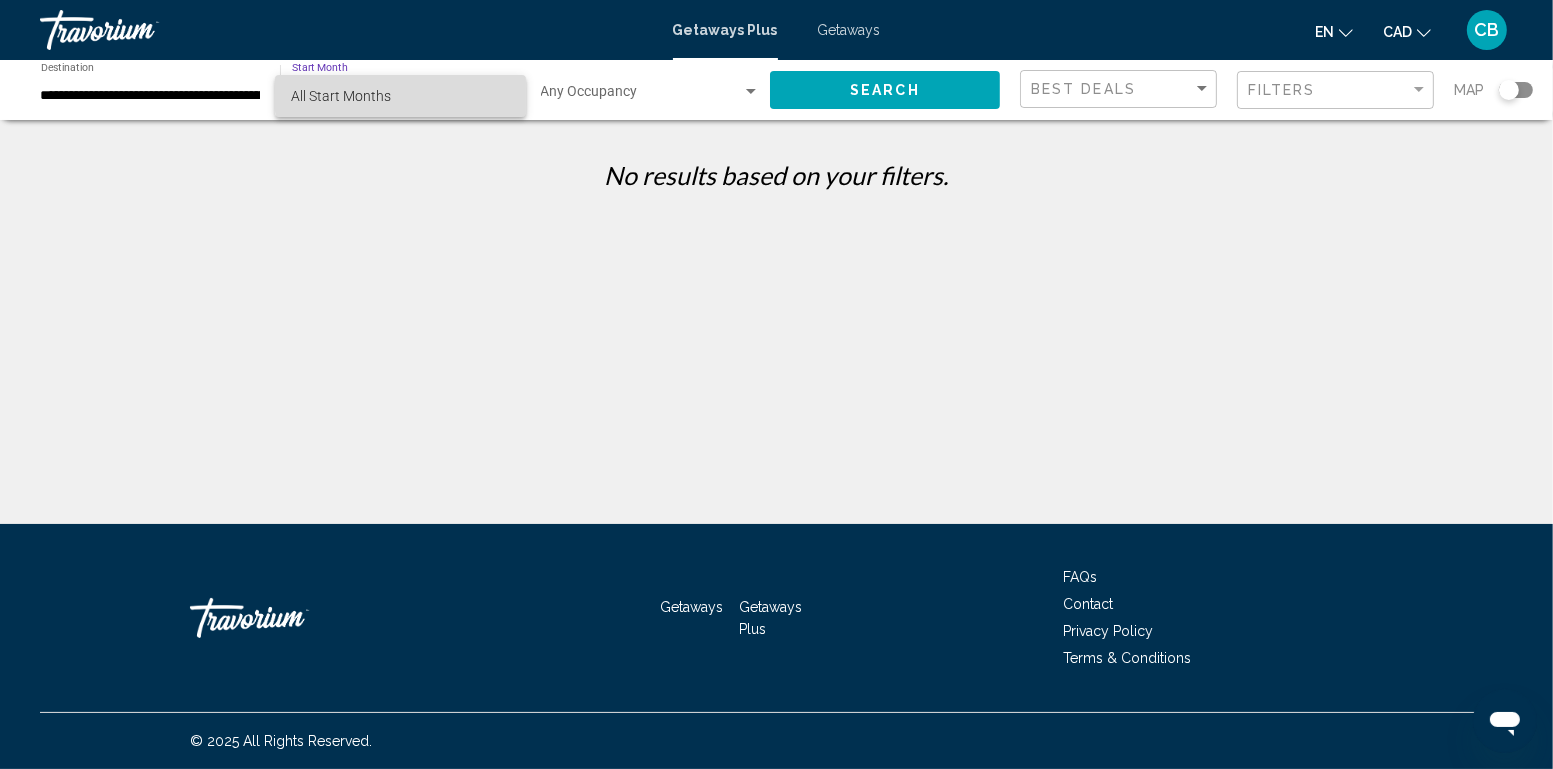 click on "All Start Months" at bounding box center (400, 96) 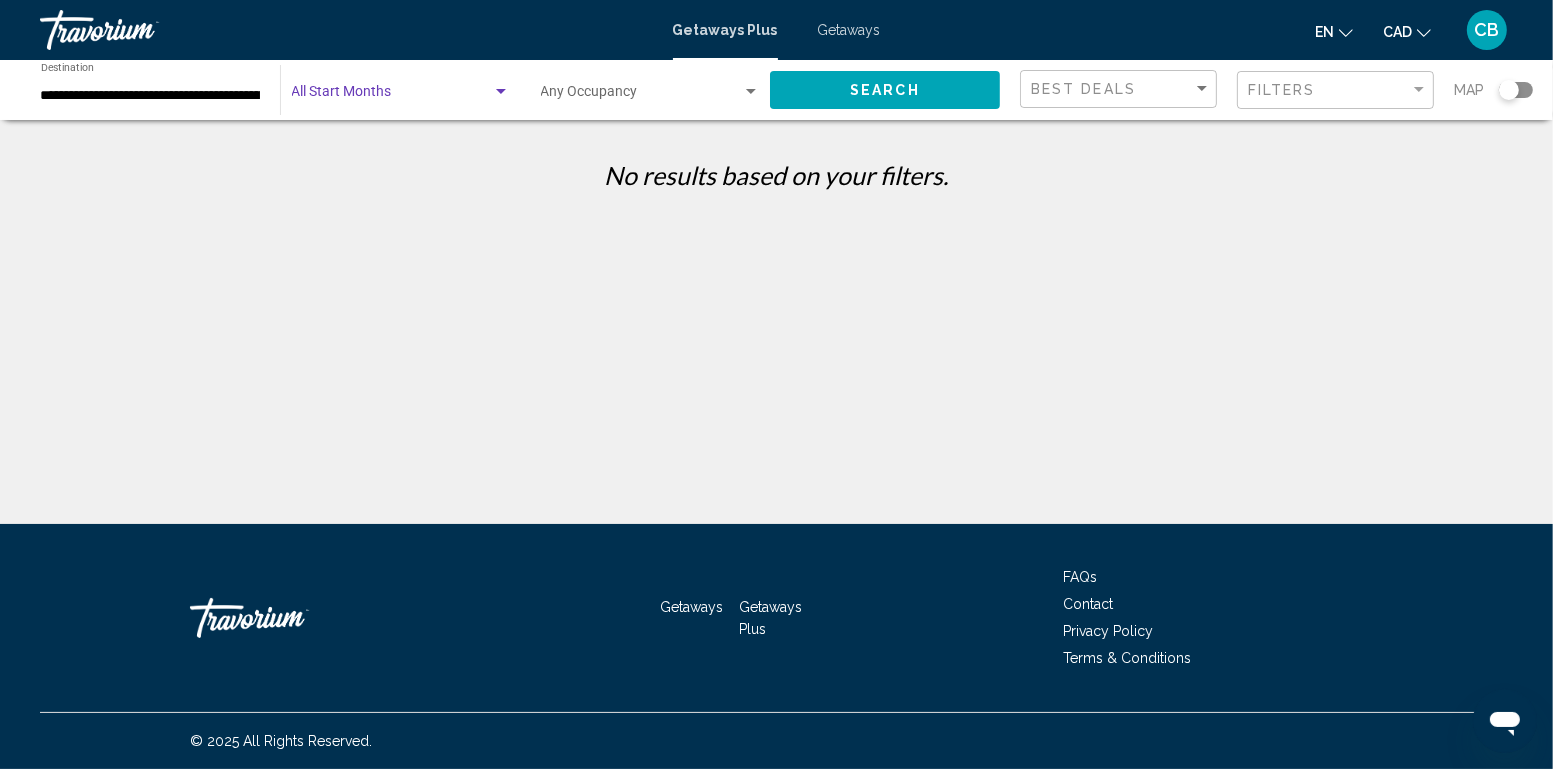 click on "Search" 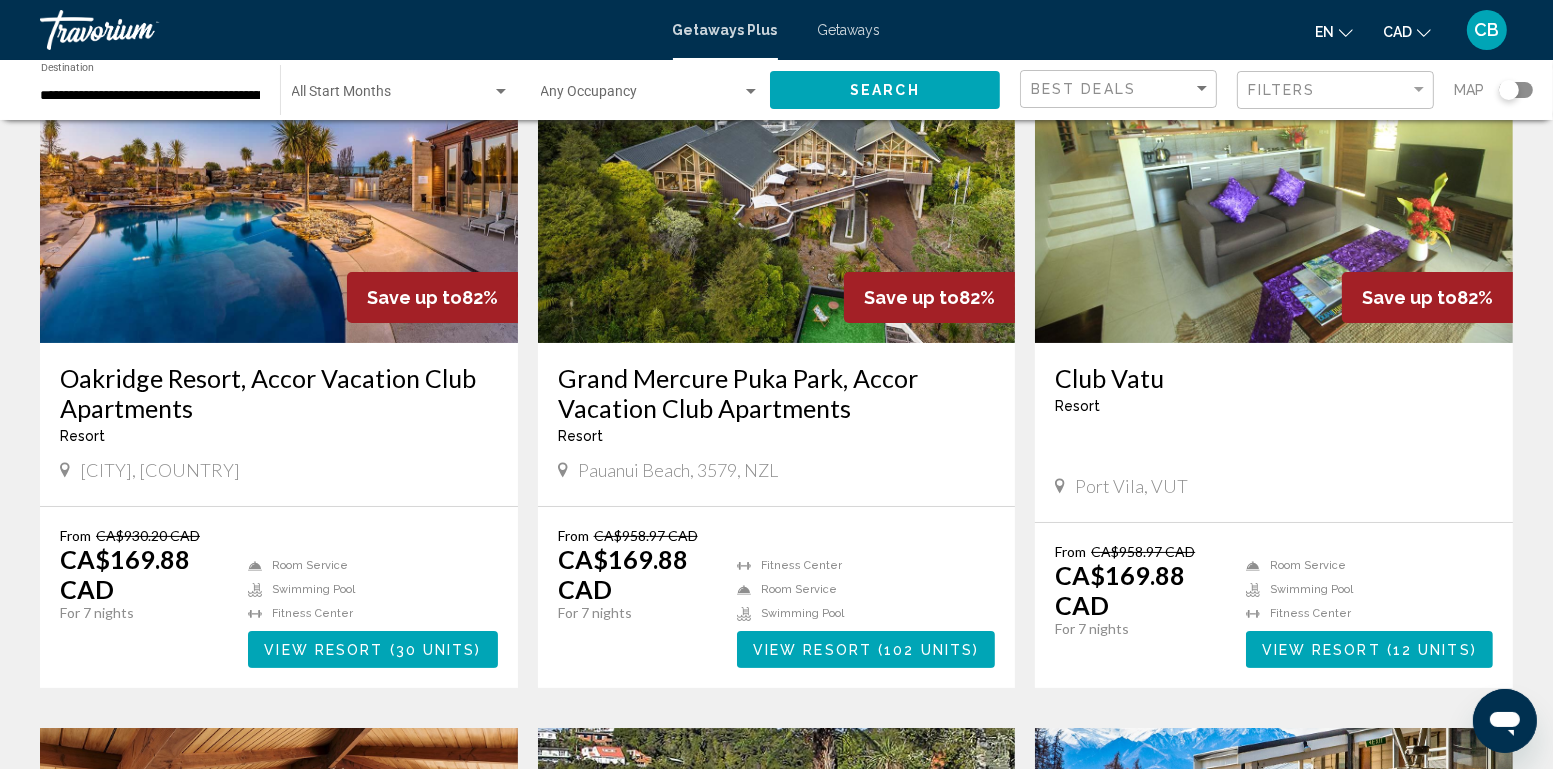 scroll, scrollTop: 0, scrollLeft: 0, axis: both 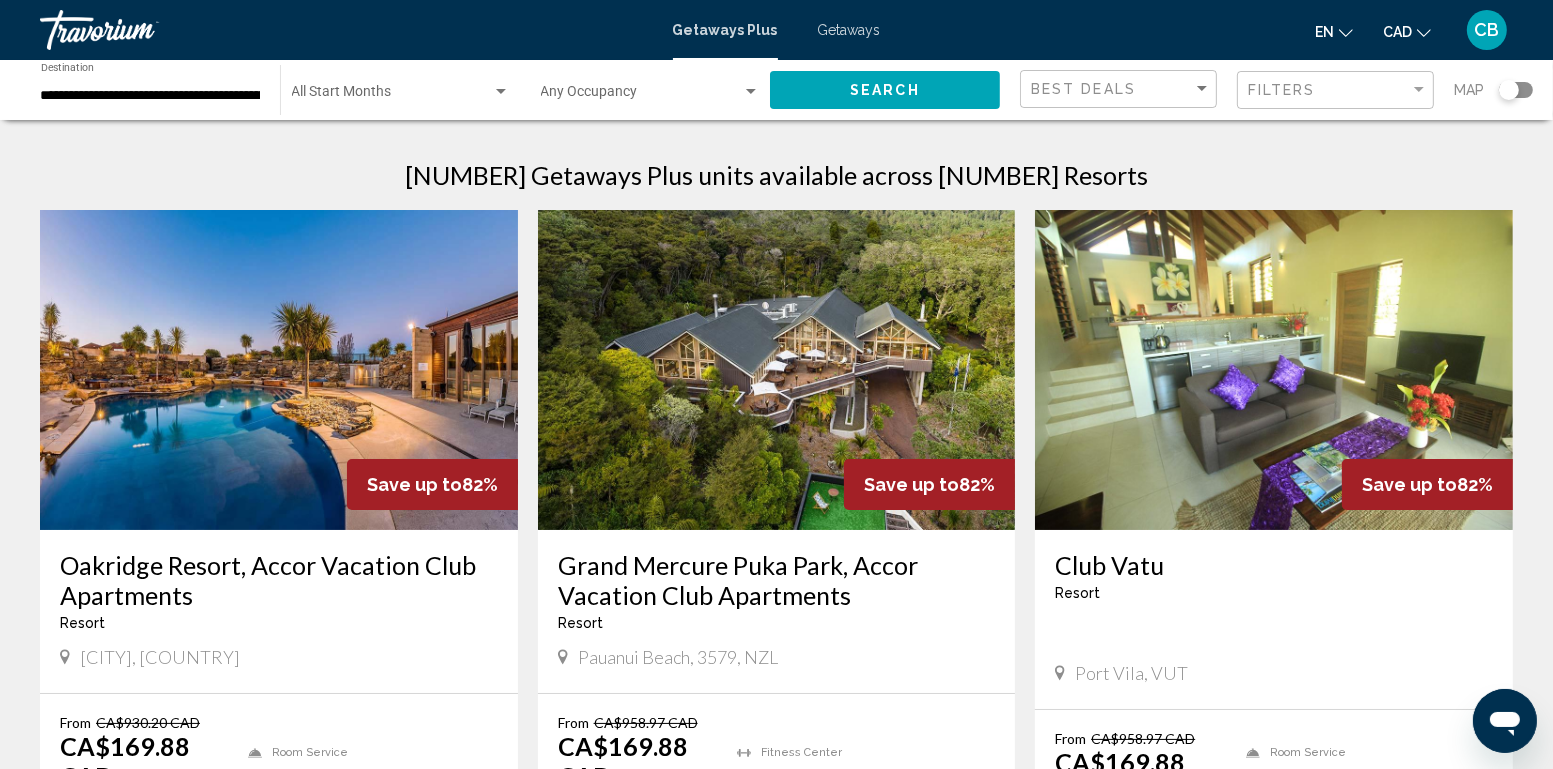 click 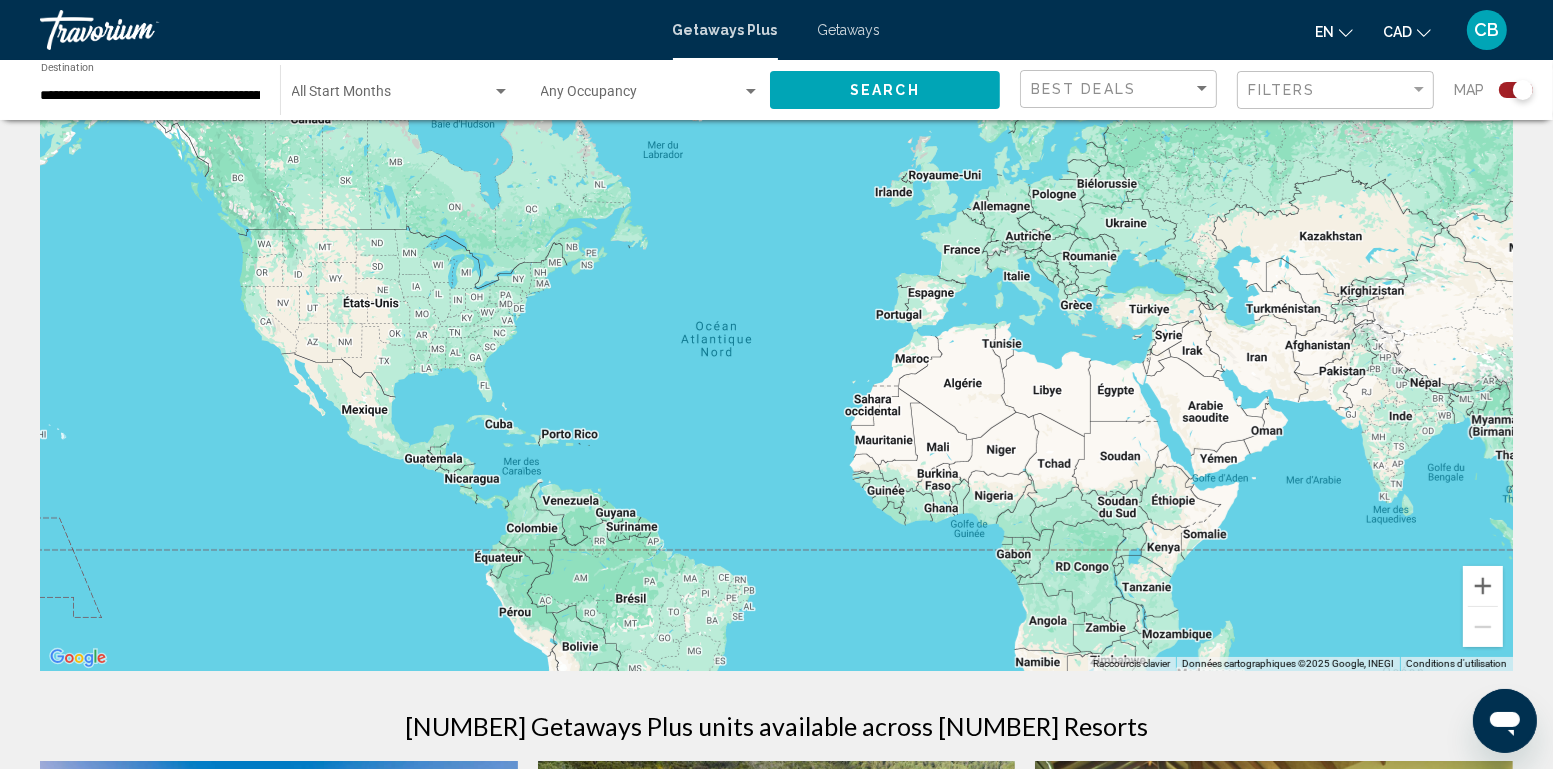 scroll, scrollTop: 67, scrollLeft: 0, axis: vertical 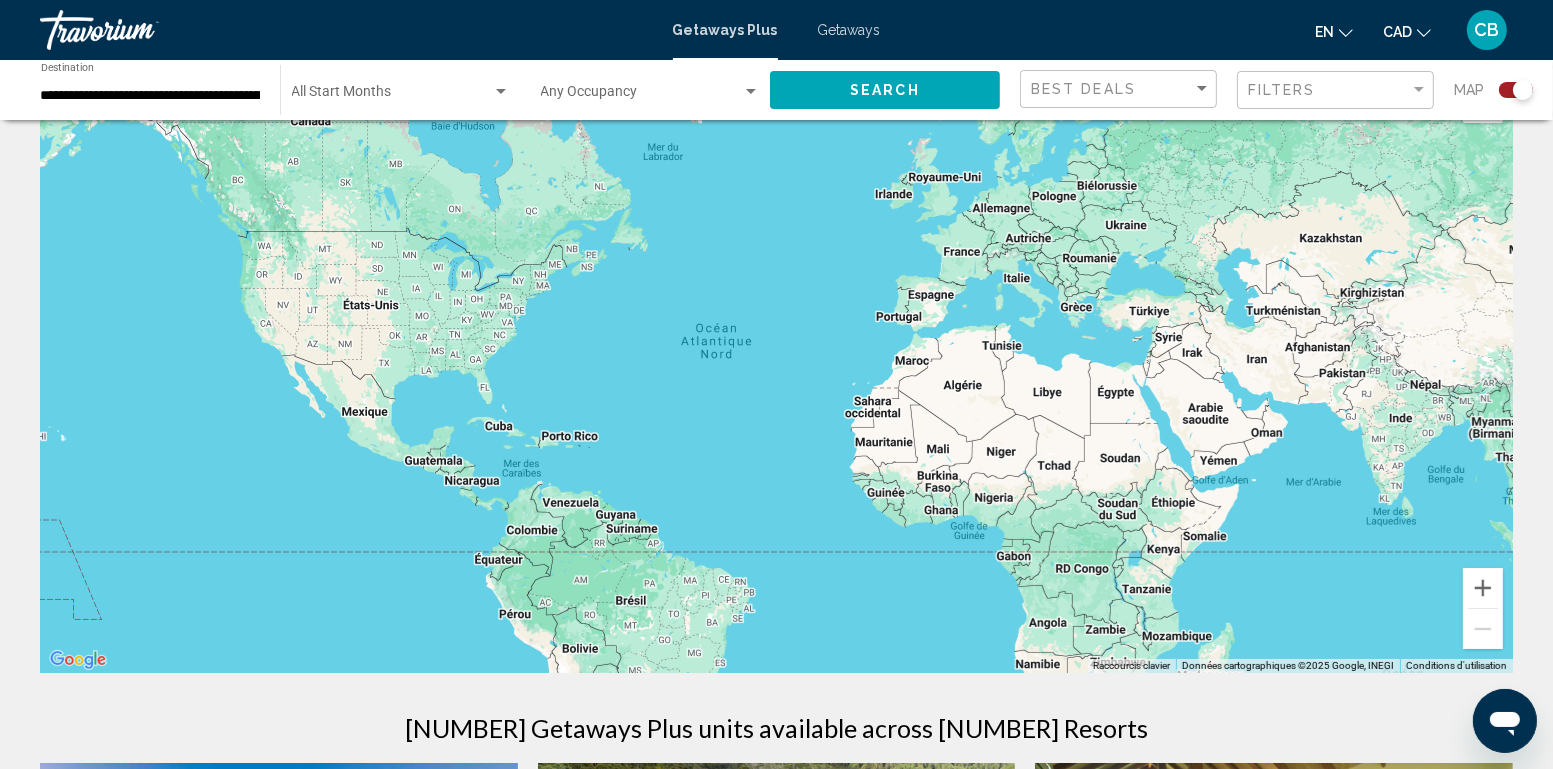 click 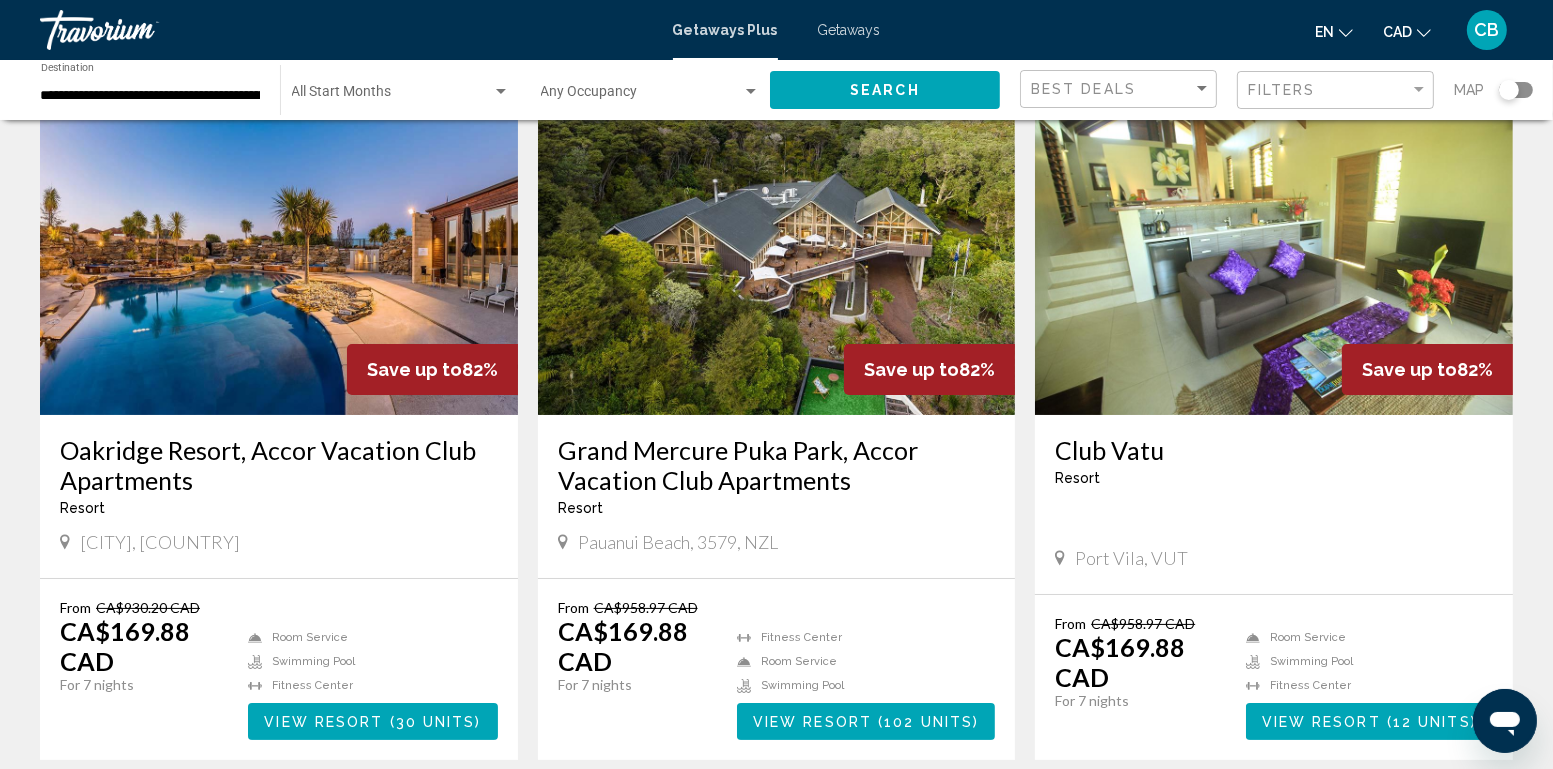 scroll, scrollTop: 148, scrollLeft: 0, axis: vertical 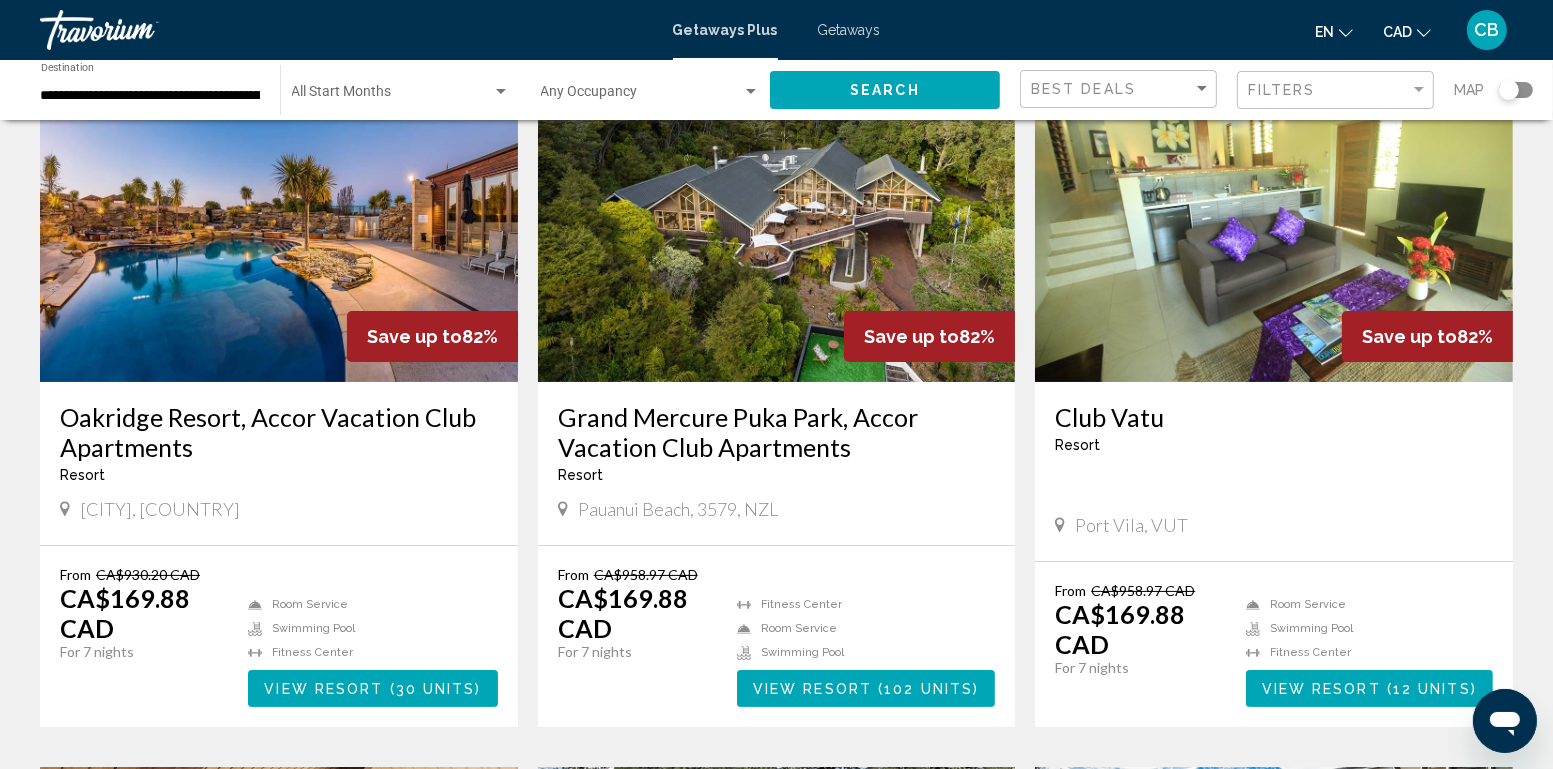 click at bounding box center [279, 222] 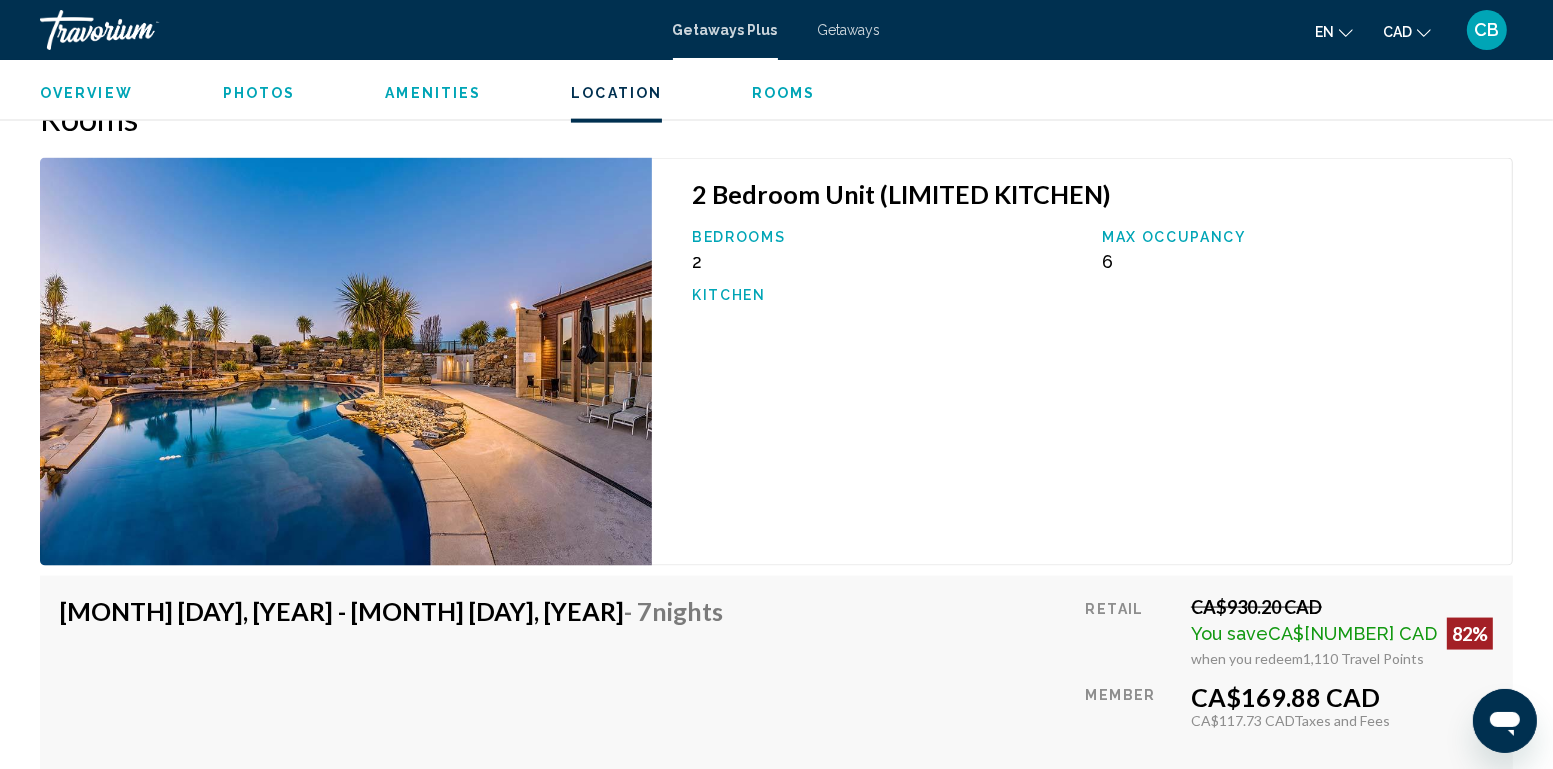scroll, scrollTop: 2769, scrollLeft: 0, axis: vertical 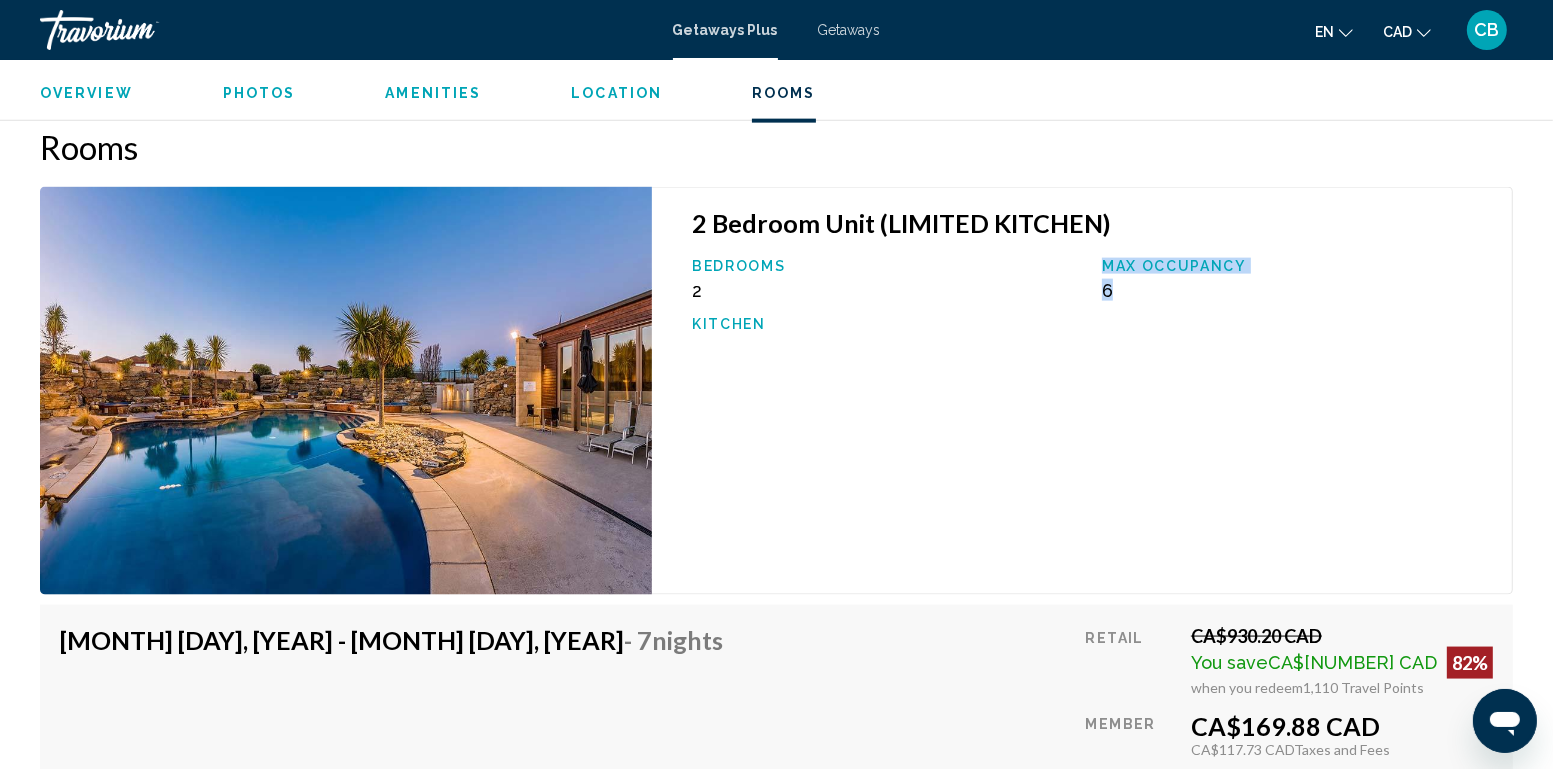 drag, startPoint x: 1104, startPoint y: 260, endPoint x: 1128, endPoint y: 296, distance: 43.266617 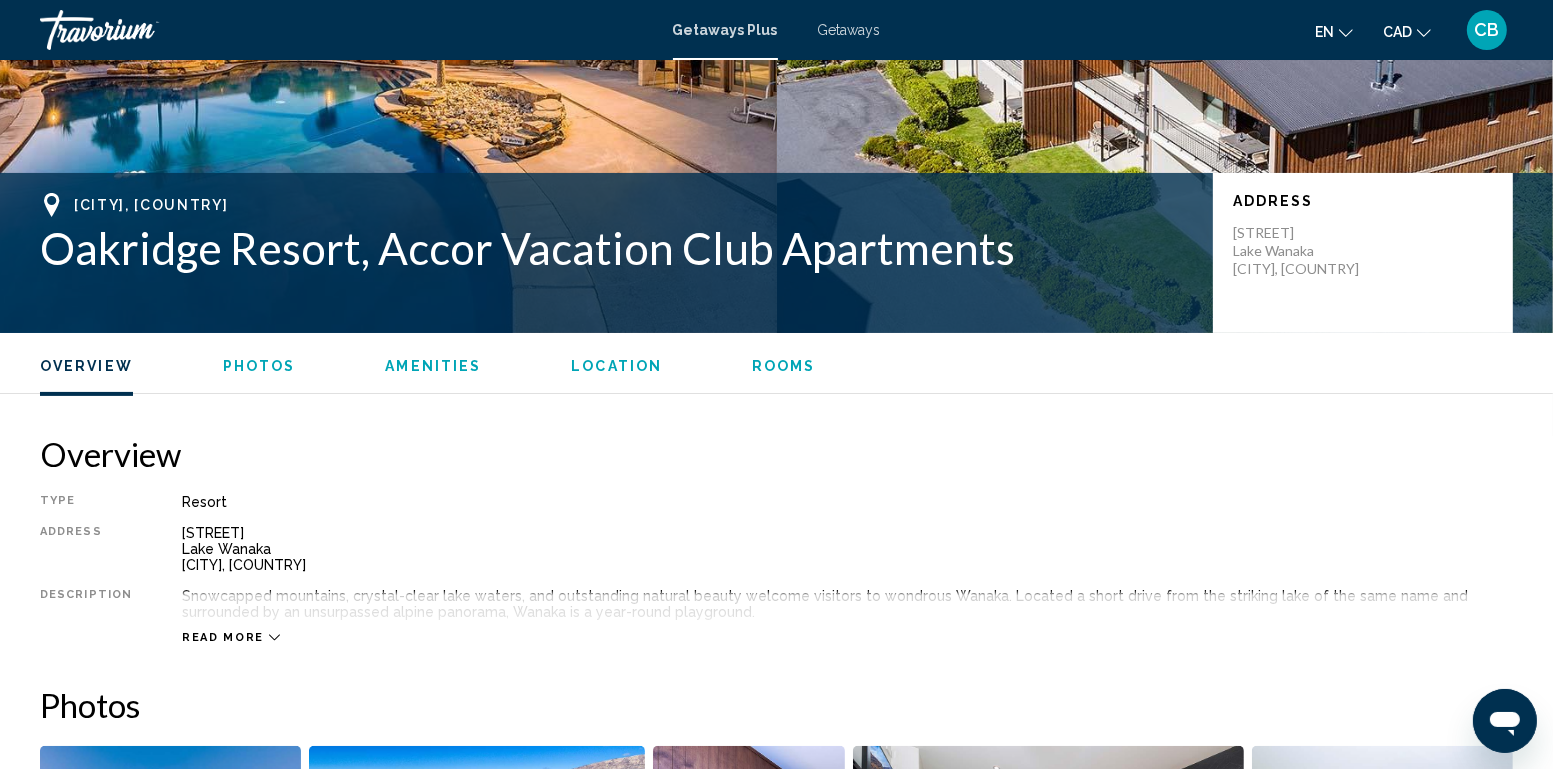 scroll, scrollTop: 0, scrollLeft: 0, axis: both 